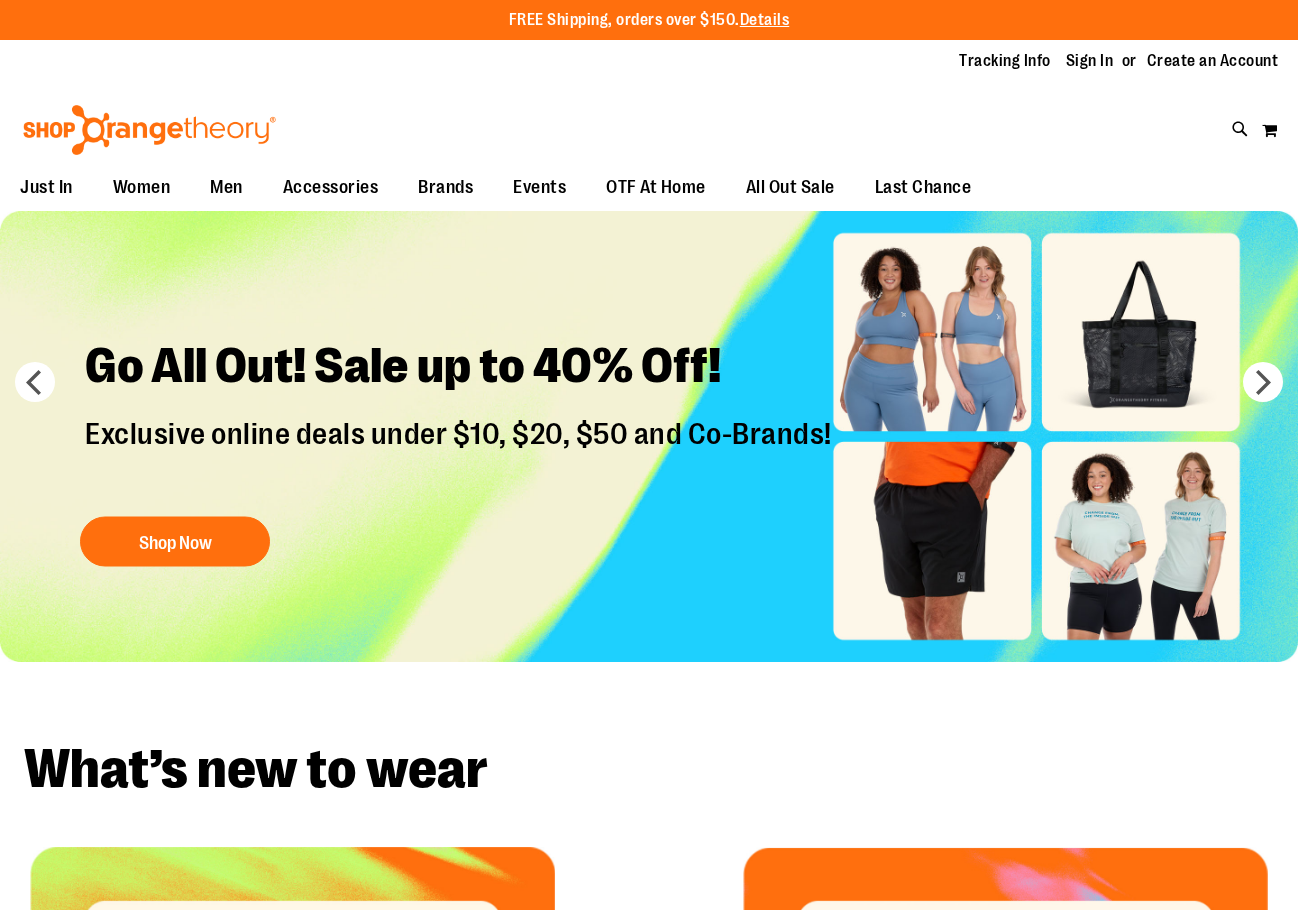 scroll, scrollTop: 0, scrollLeft: 0, axis: both 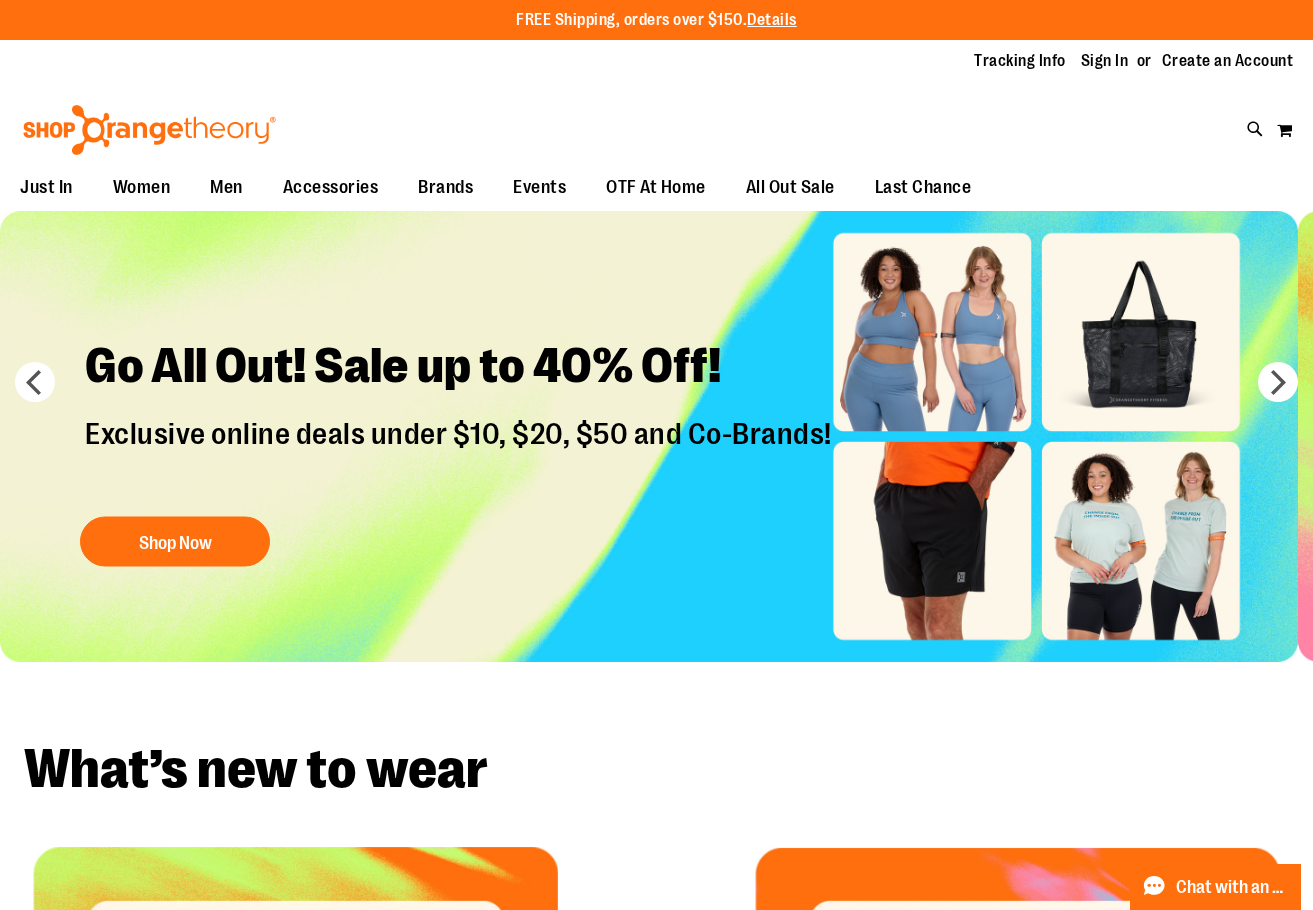 click at bounding box center [1288, 31] 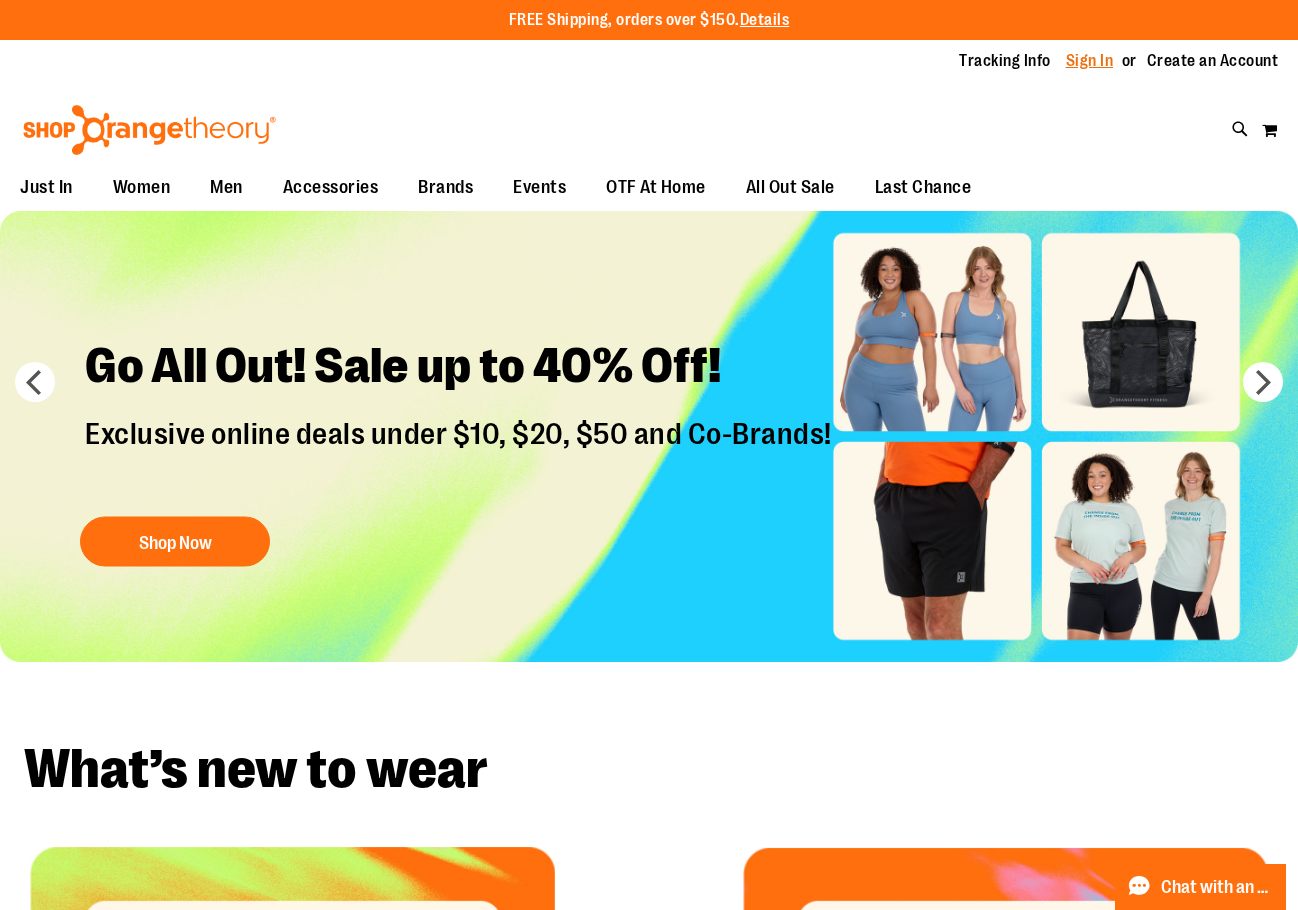 click on "Sign In" at bounding box center [1090, 61] 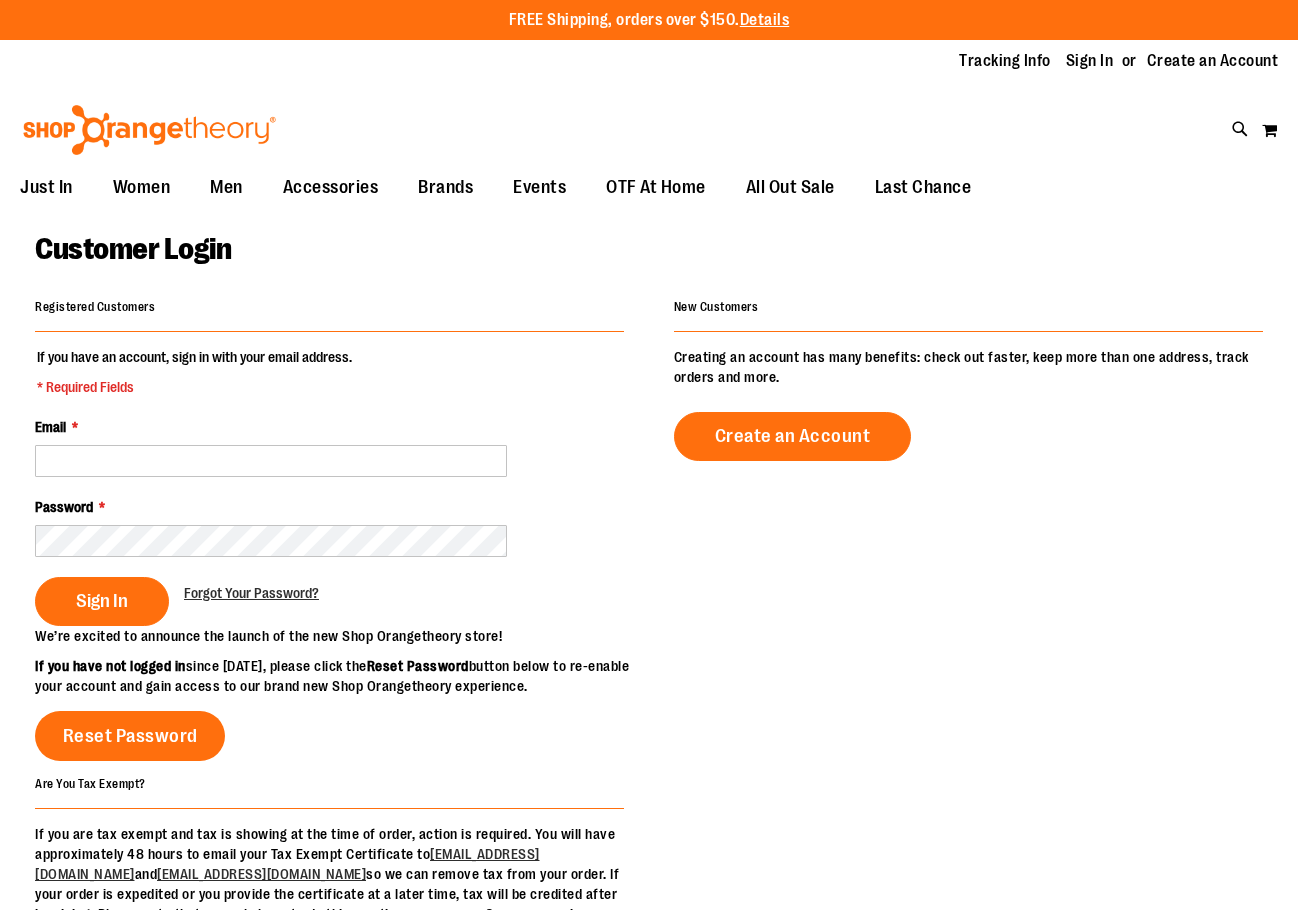 scroll, scrollTop: 0, scrollLeft: 0, axis: both 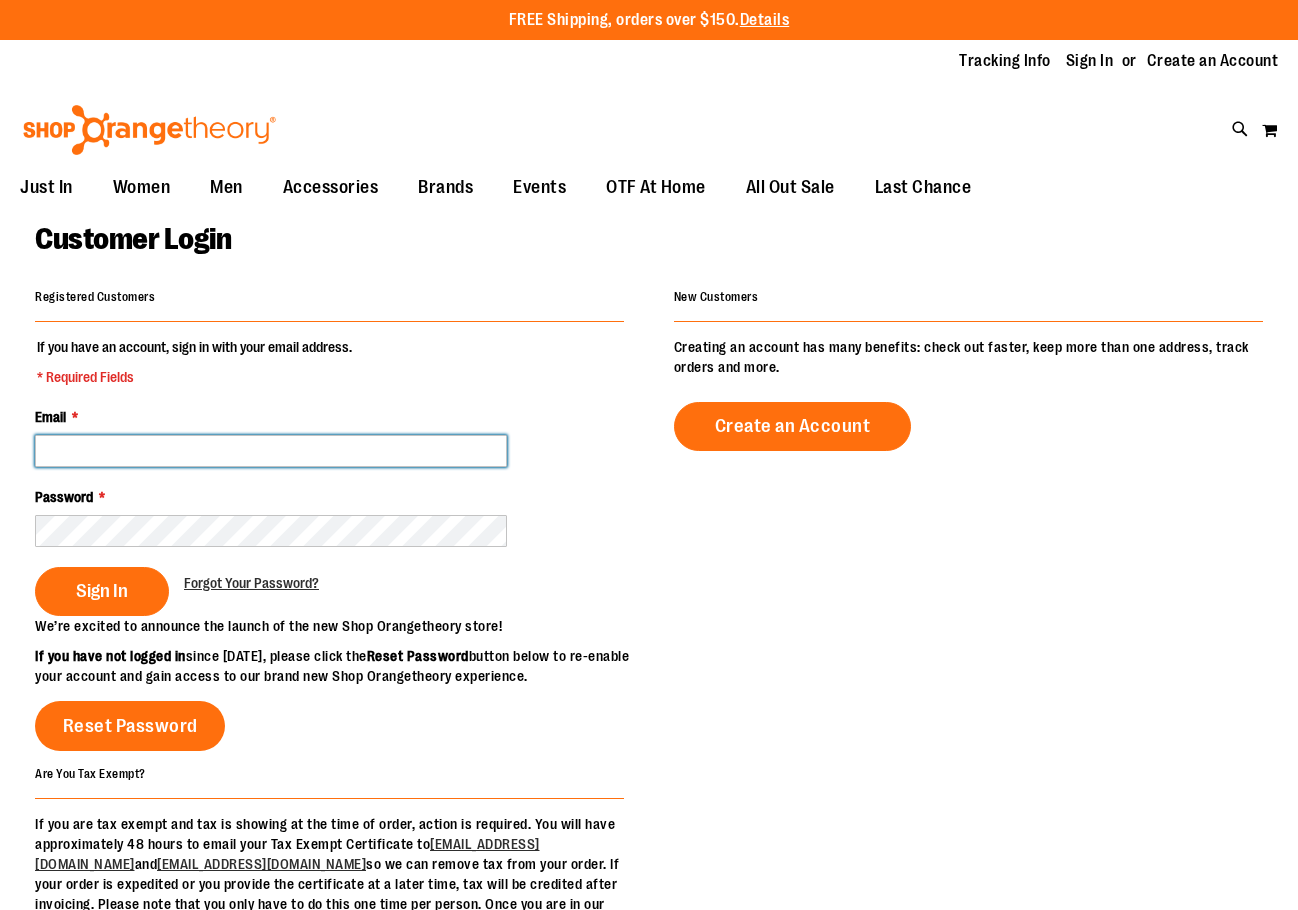 type on "**********" 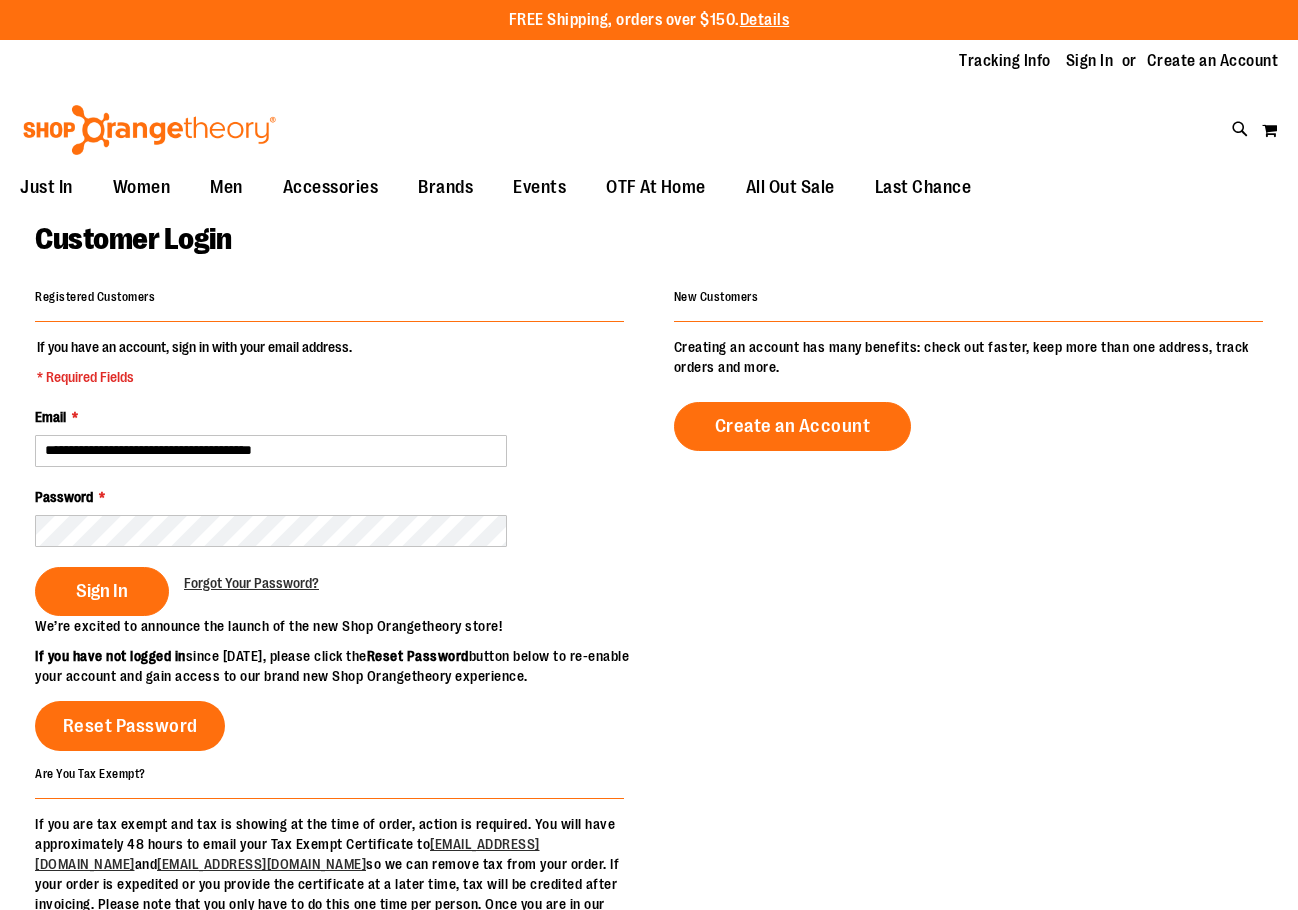 click on "Sign In" at bounding box center (102, 591) 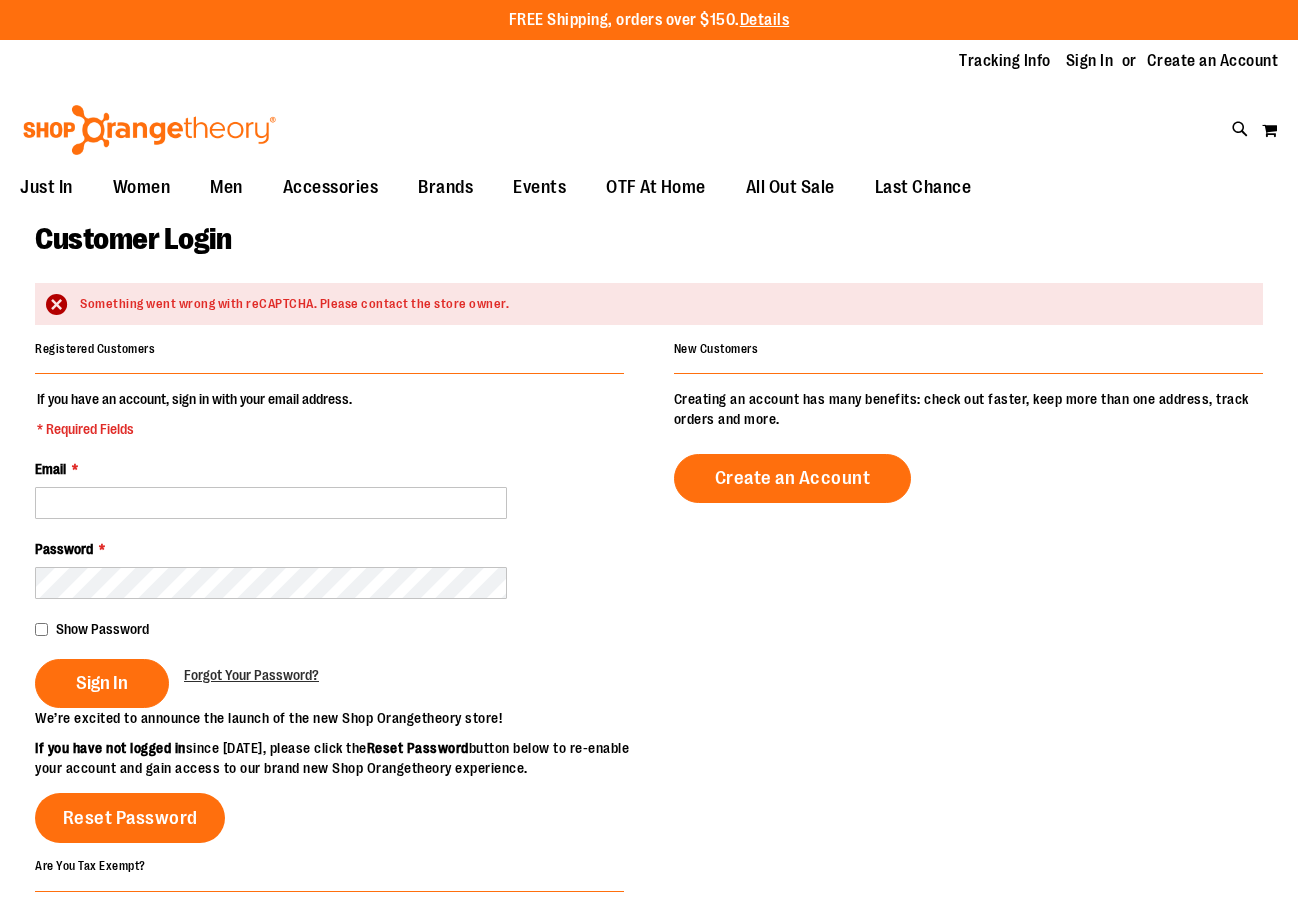 scroll, scrollTop: 0, scrollLeft: 0, axis: both 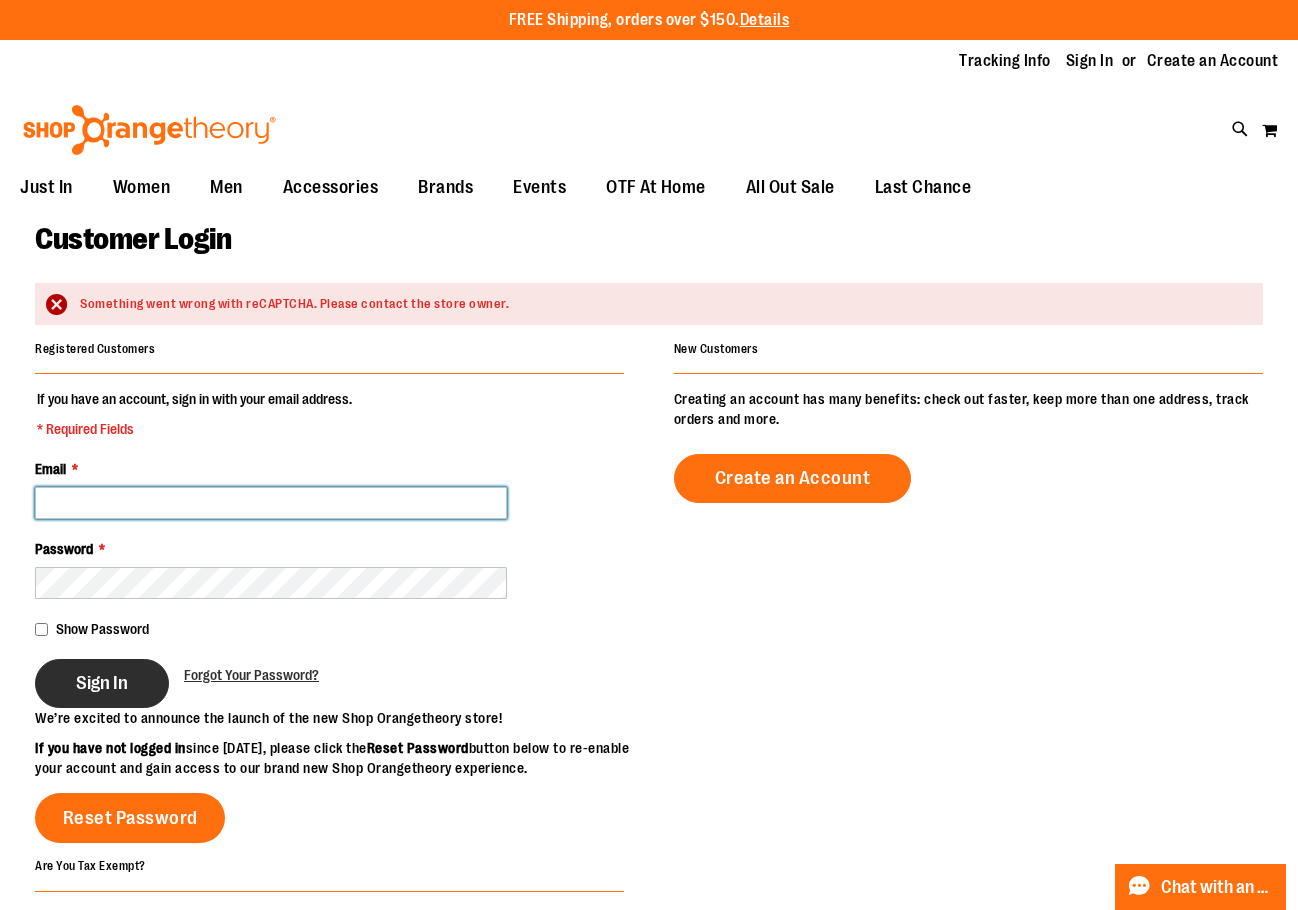 type on "**********" 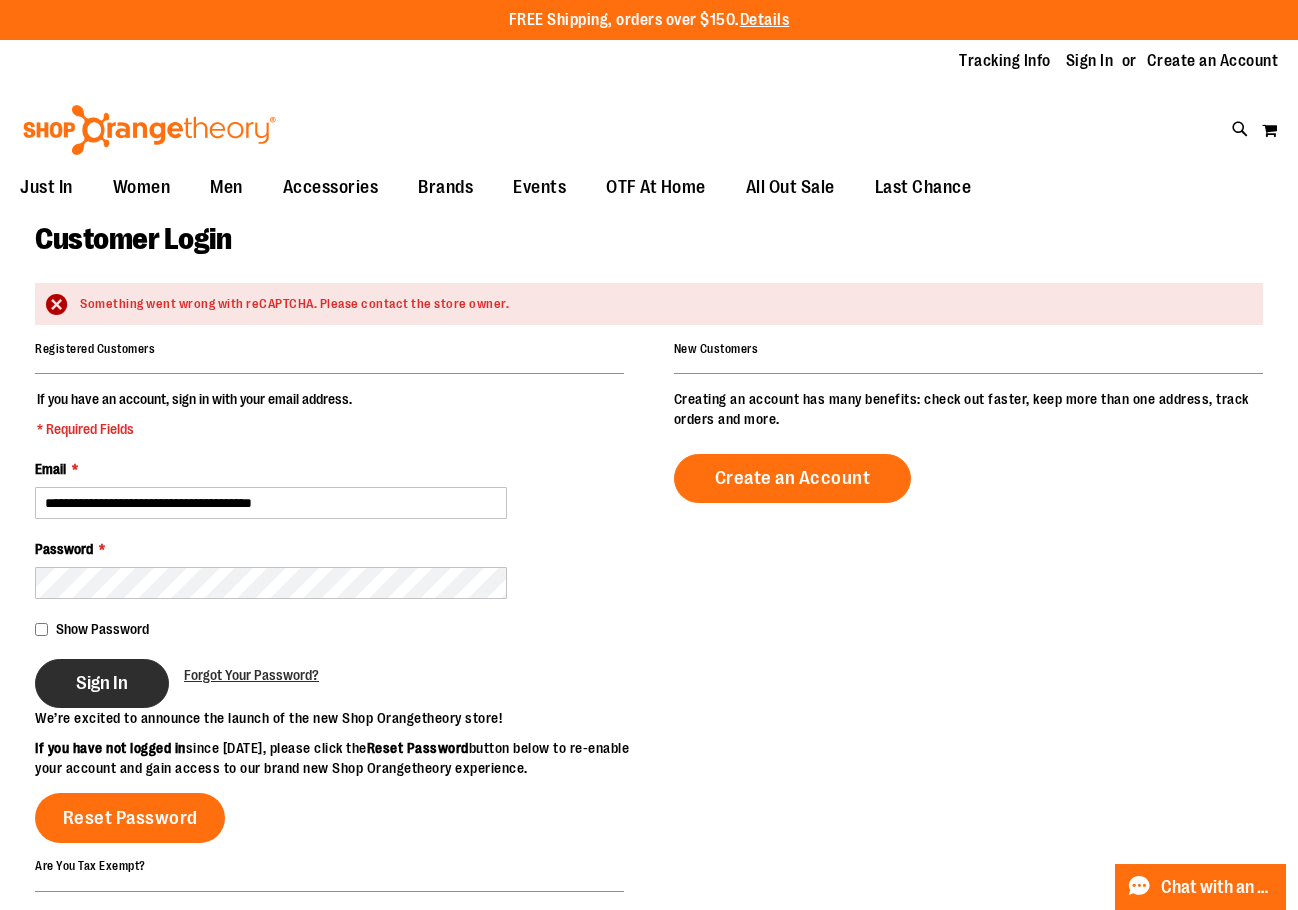 type on "**********" 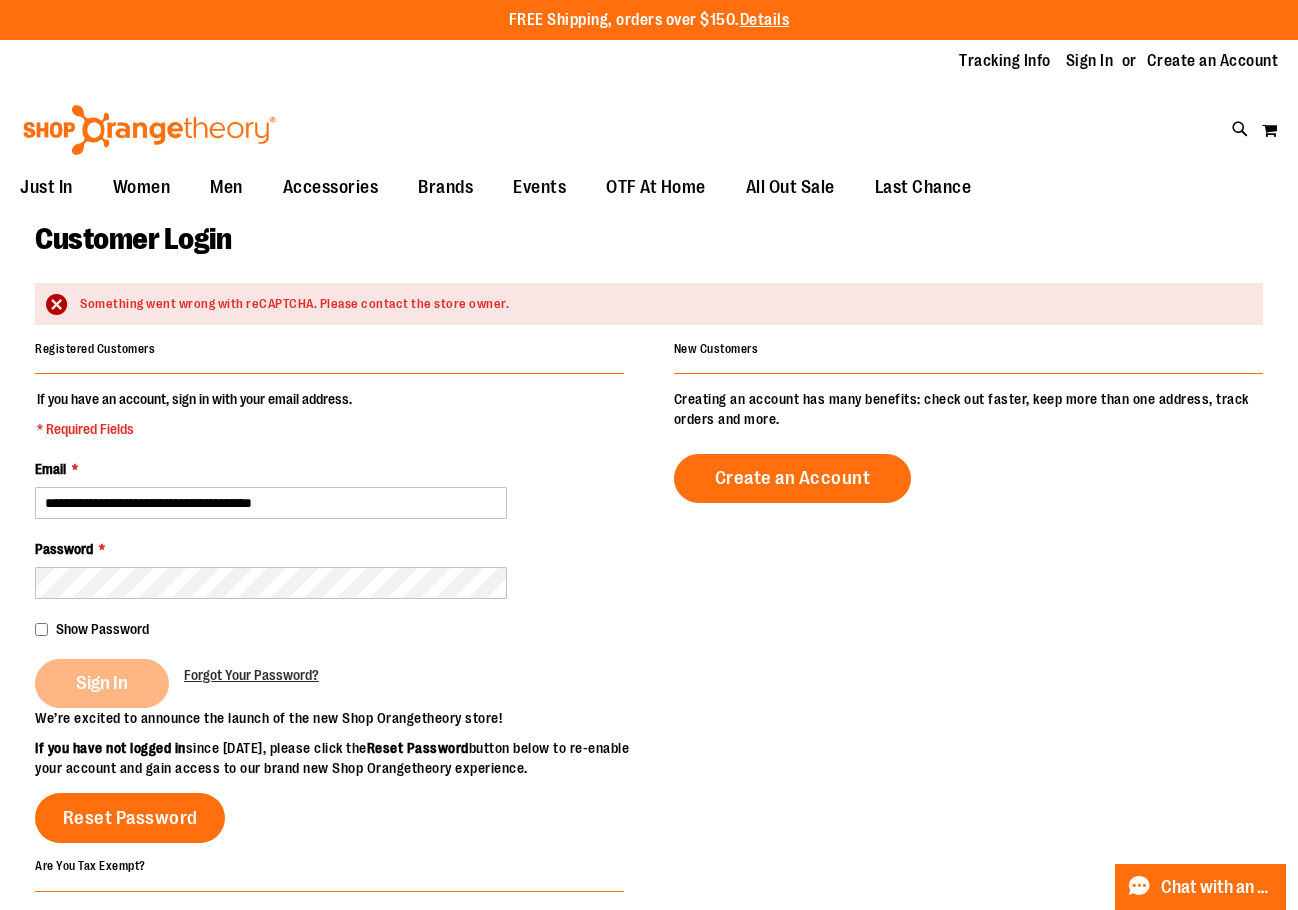 click on "Sign In" at bounding box center [109, 683] 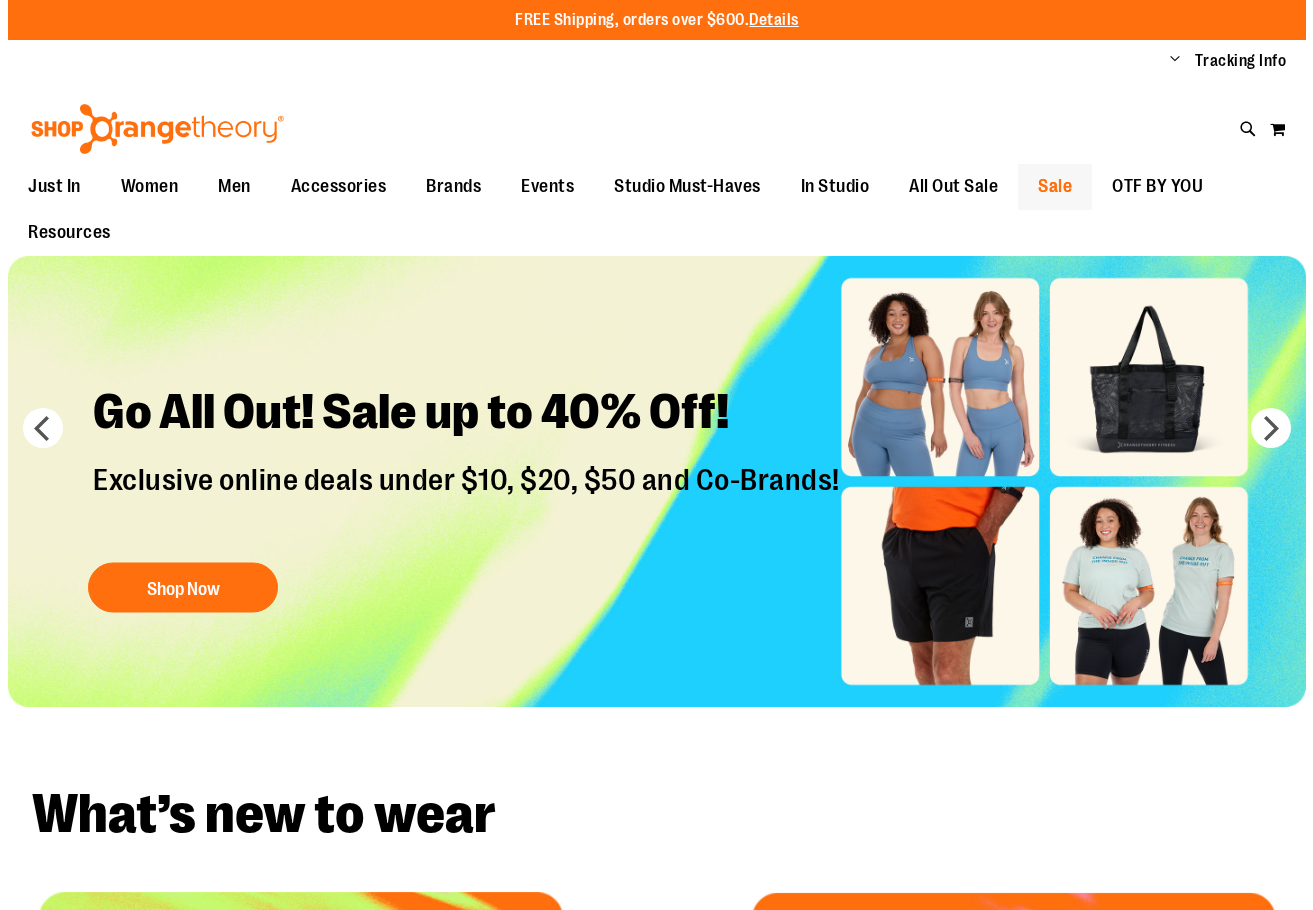 scroll, scrollTop: 0, scrollLeft: 0, axis: both 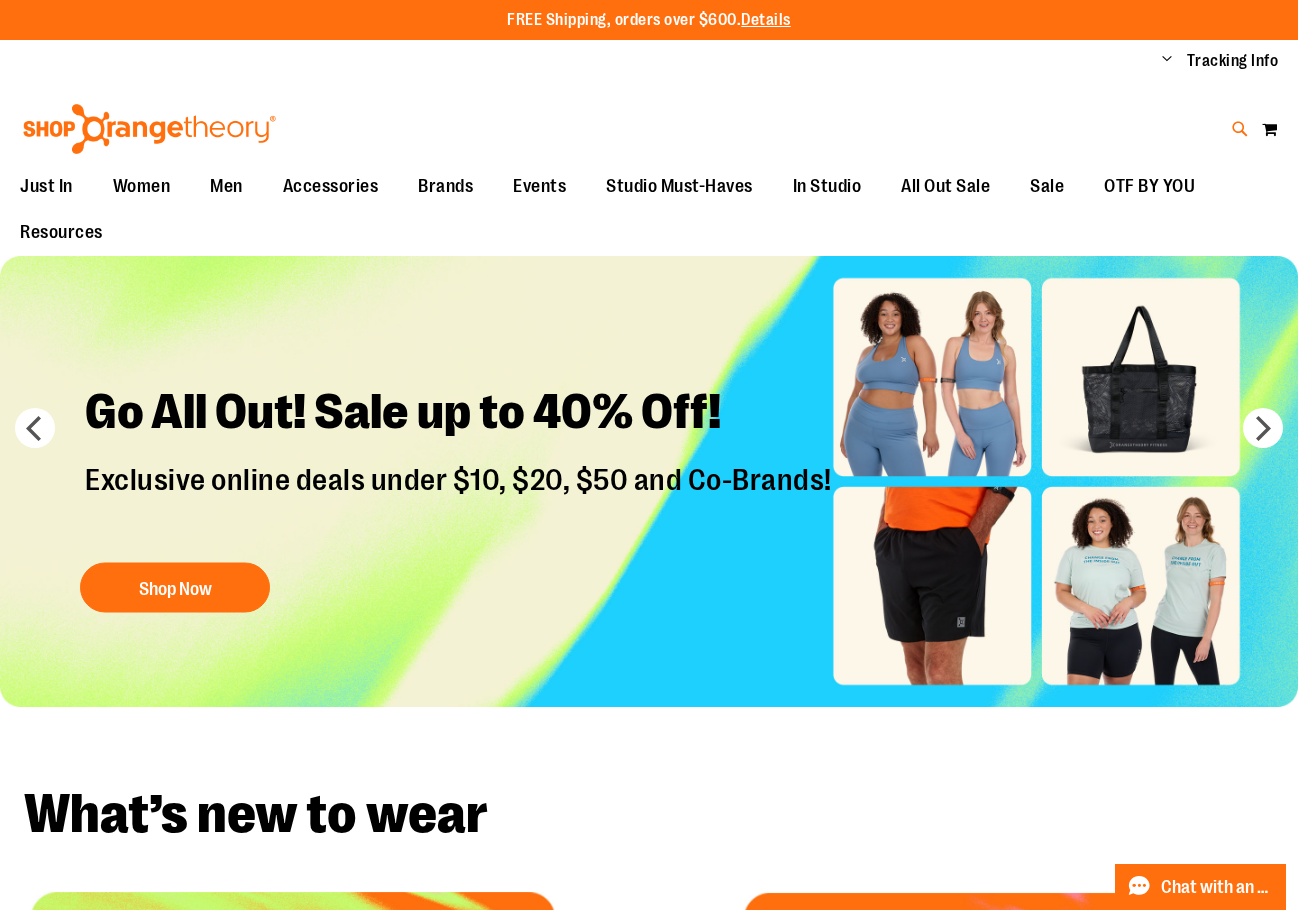 type on "**********" 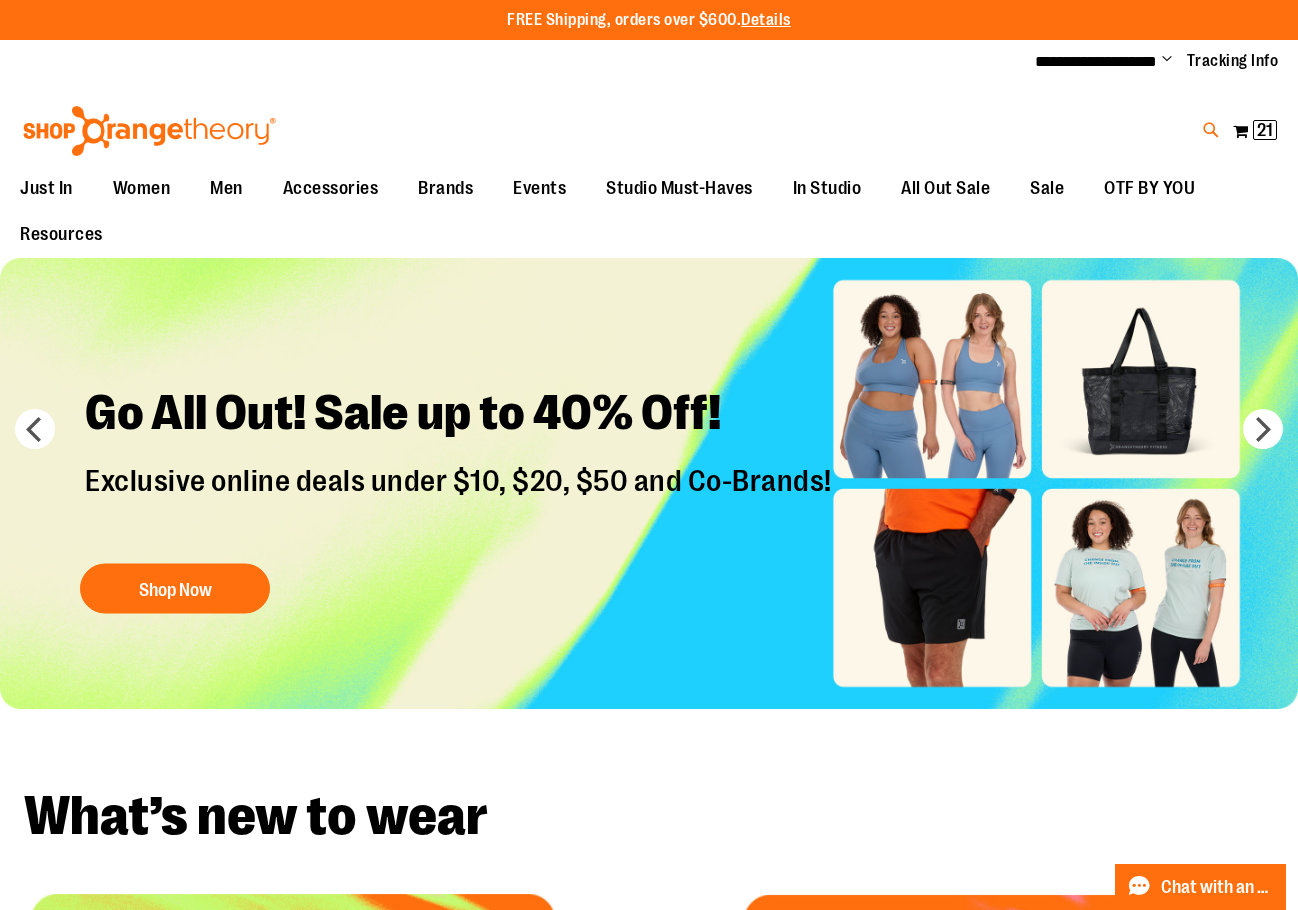 click on "Toggle Nav
Search
Popular Suggestions
Advanced Search" at bounding box center [649, 125] 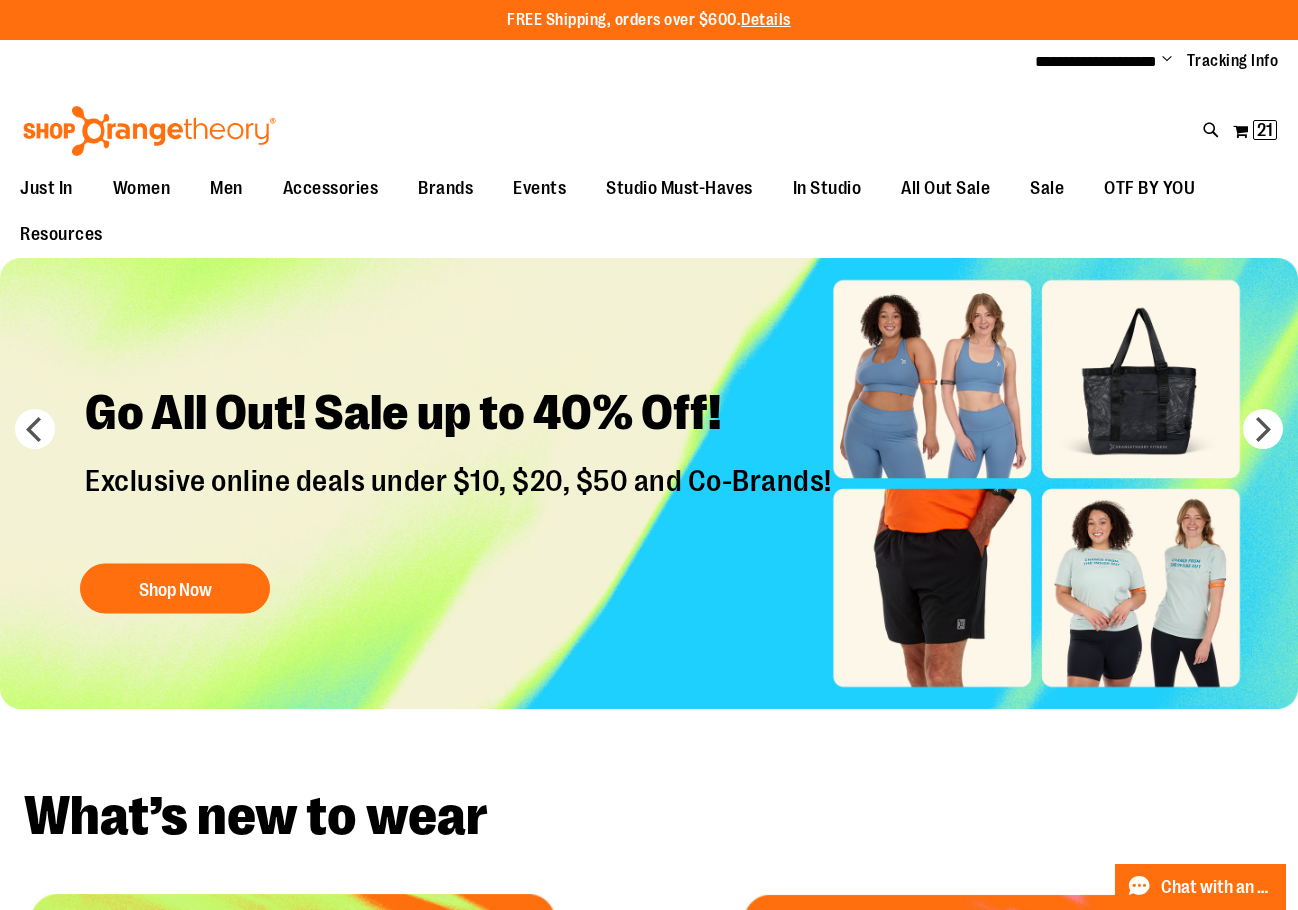 click on "Toggle Nav
Search
Popular Suggestions
Advanced Search" at bounding box center [649, 125] 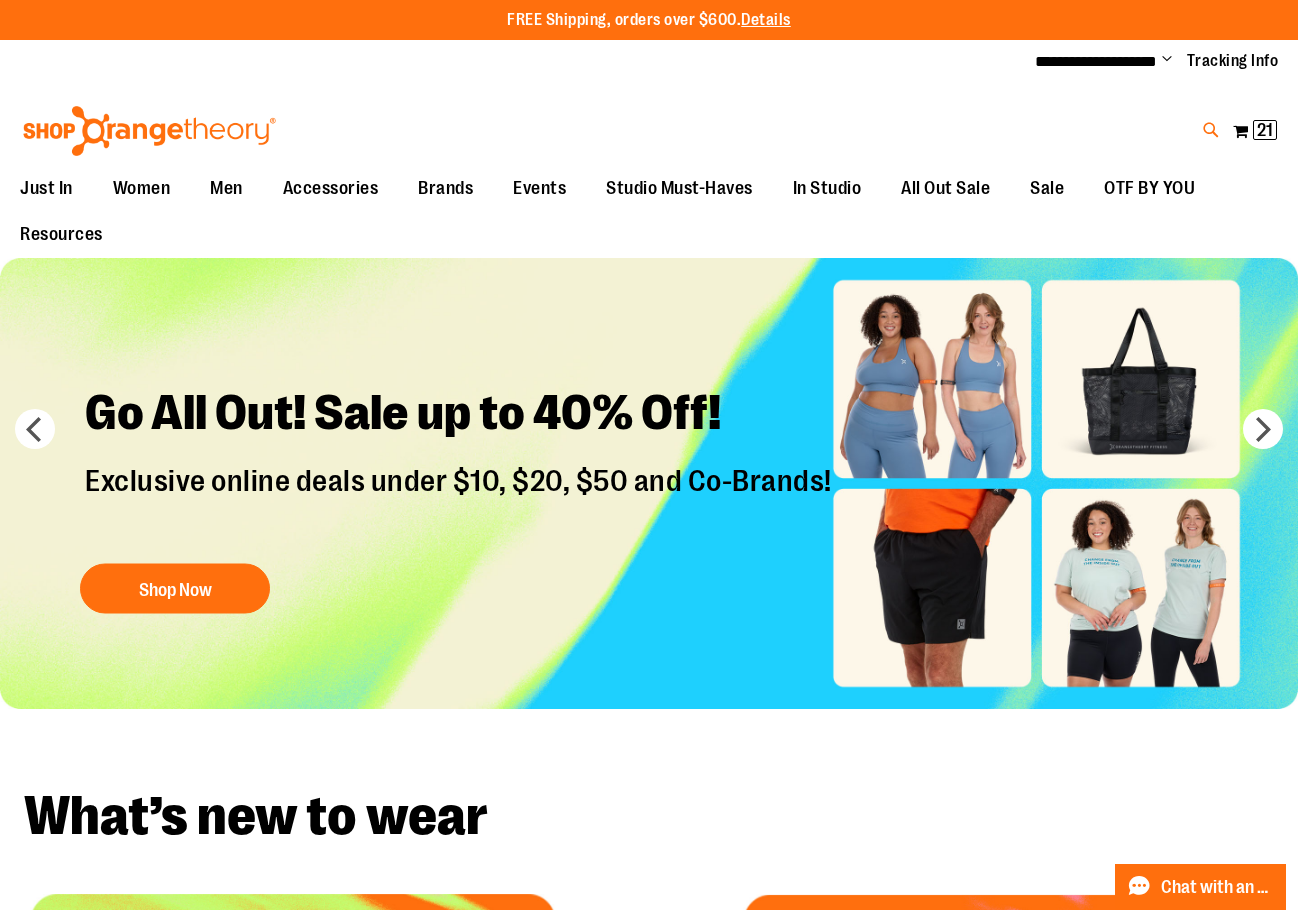 click at bounding box center (1211, 130) 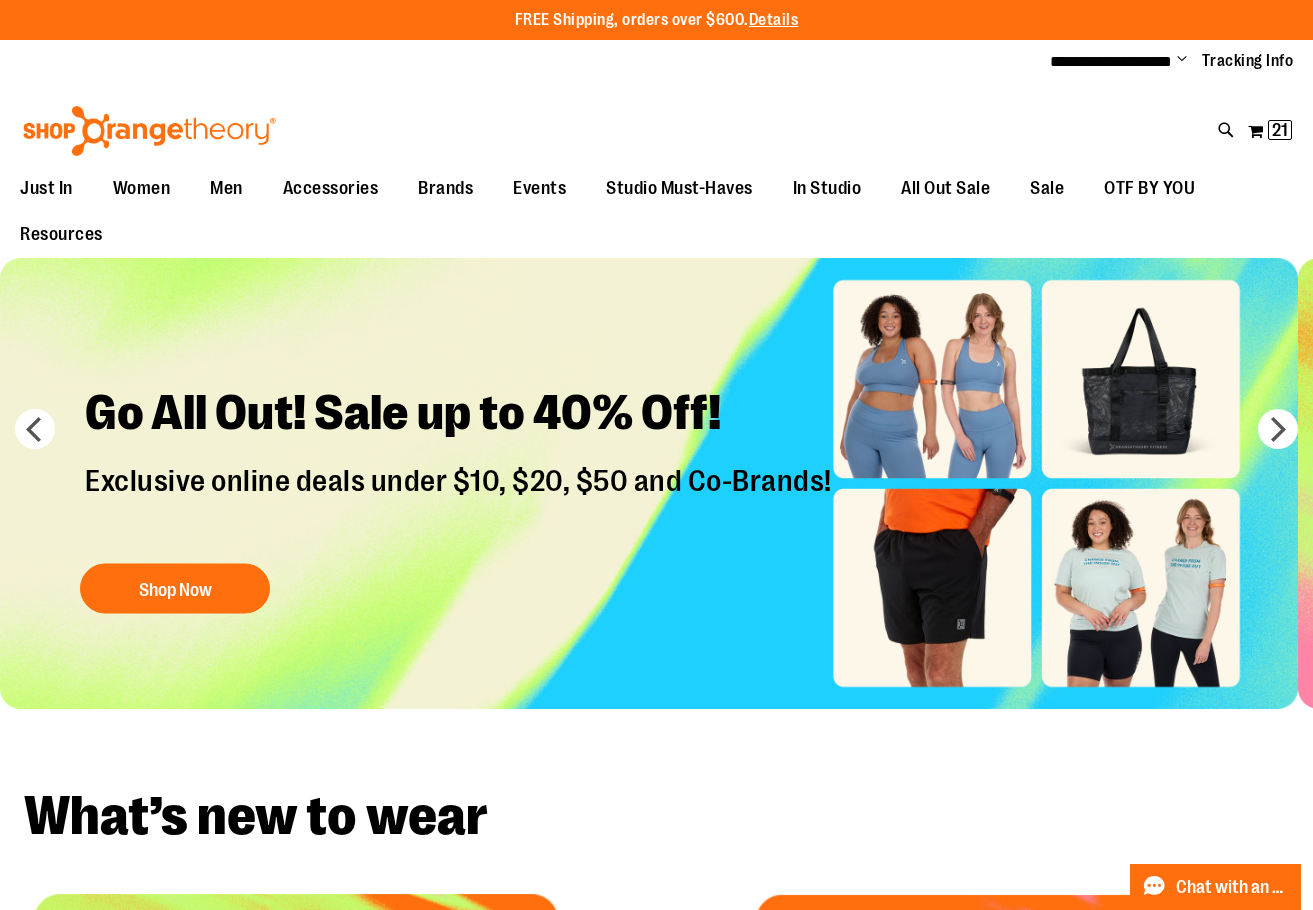 type on "**********" 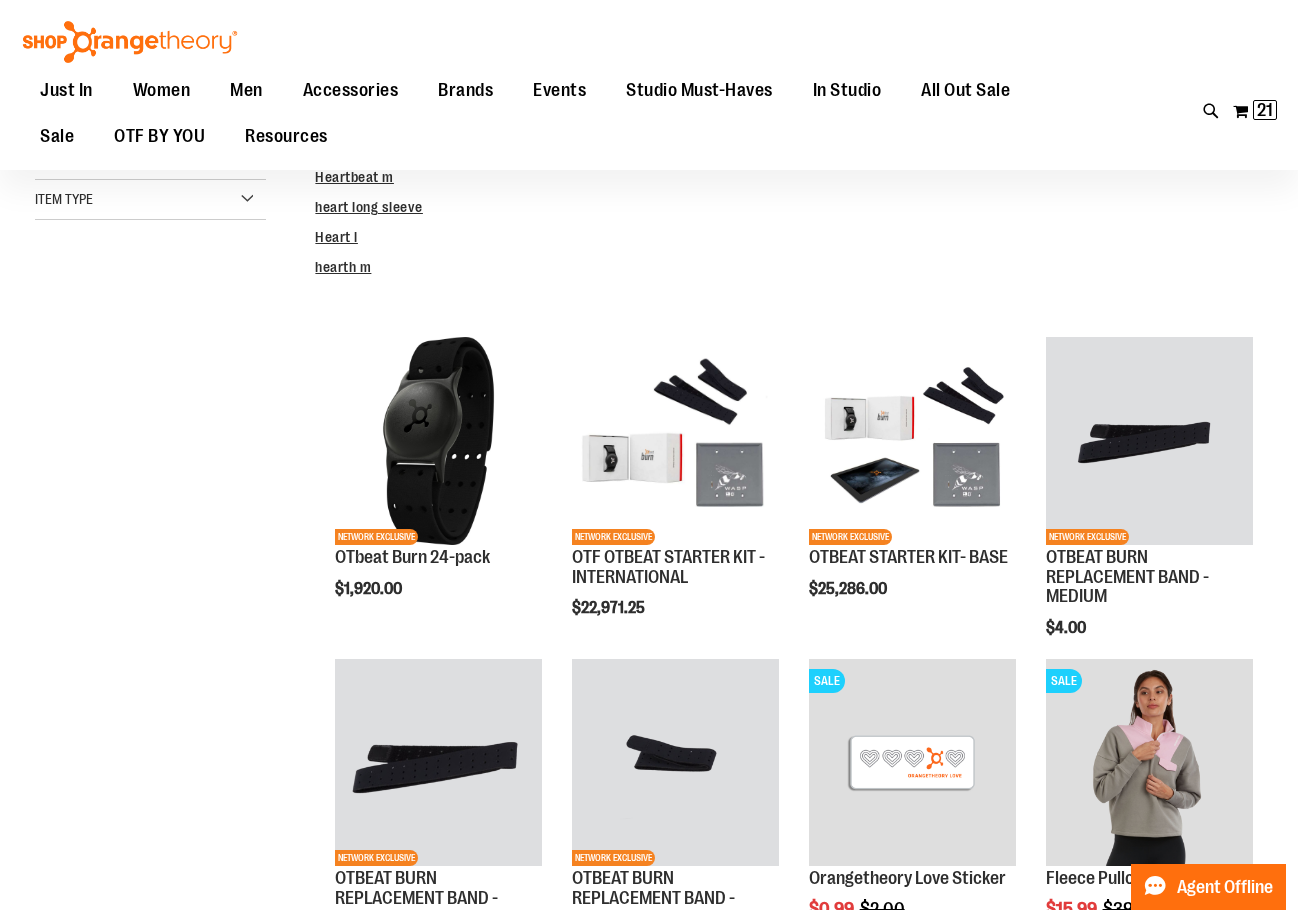 scroll, scrollTop: 283, scrollLeft: 0, axis: vertical 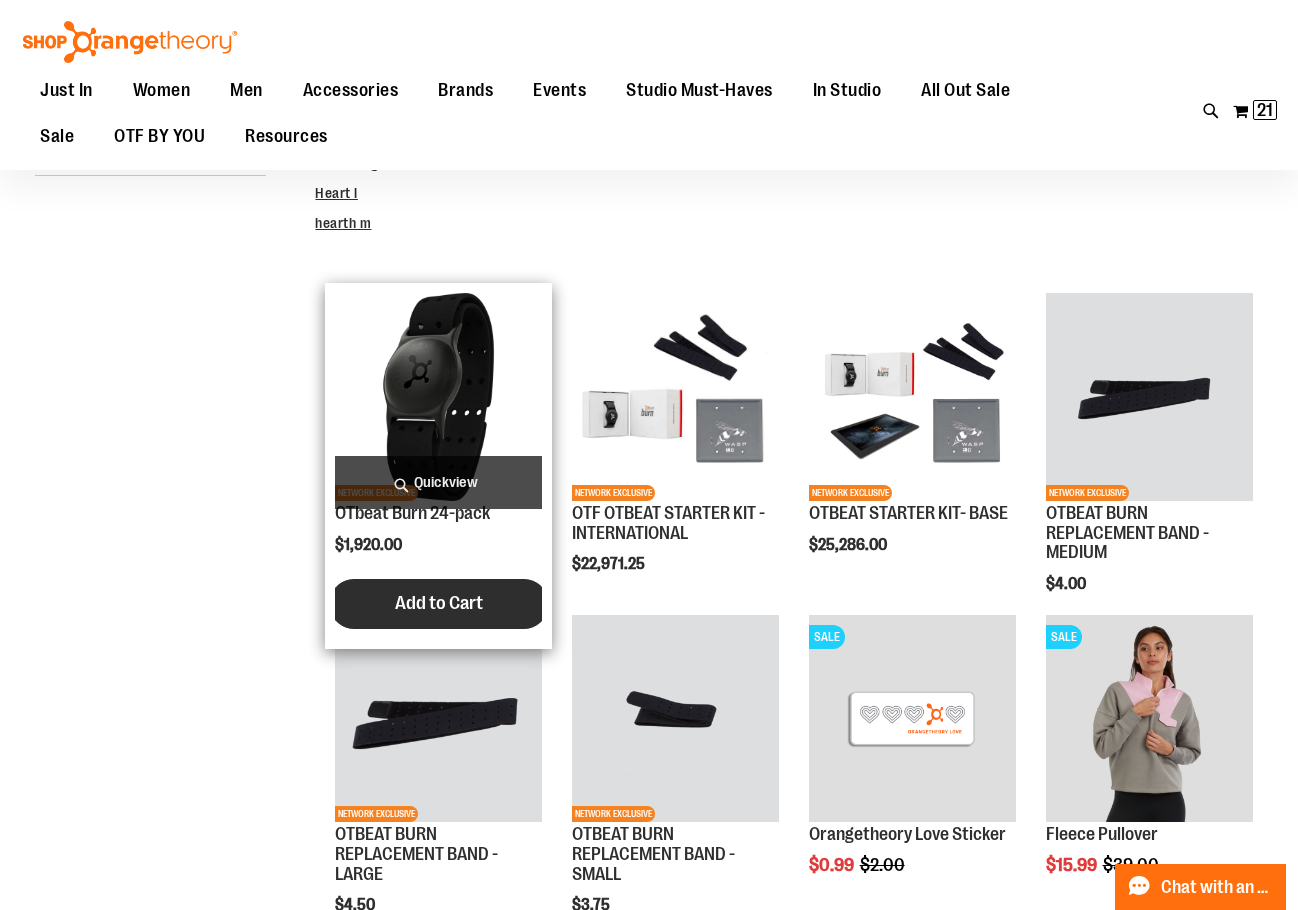 type on "**********" 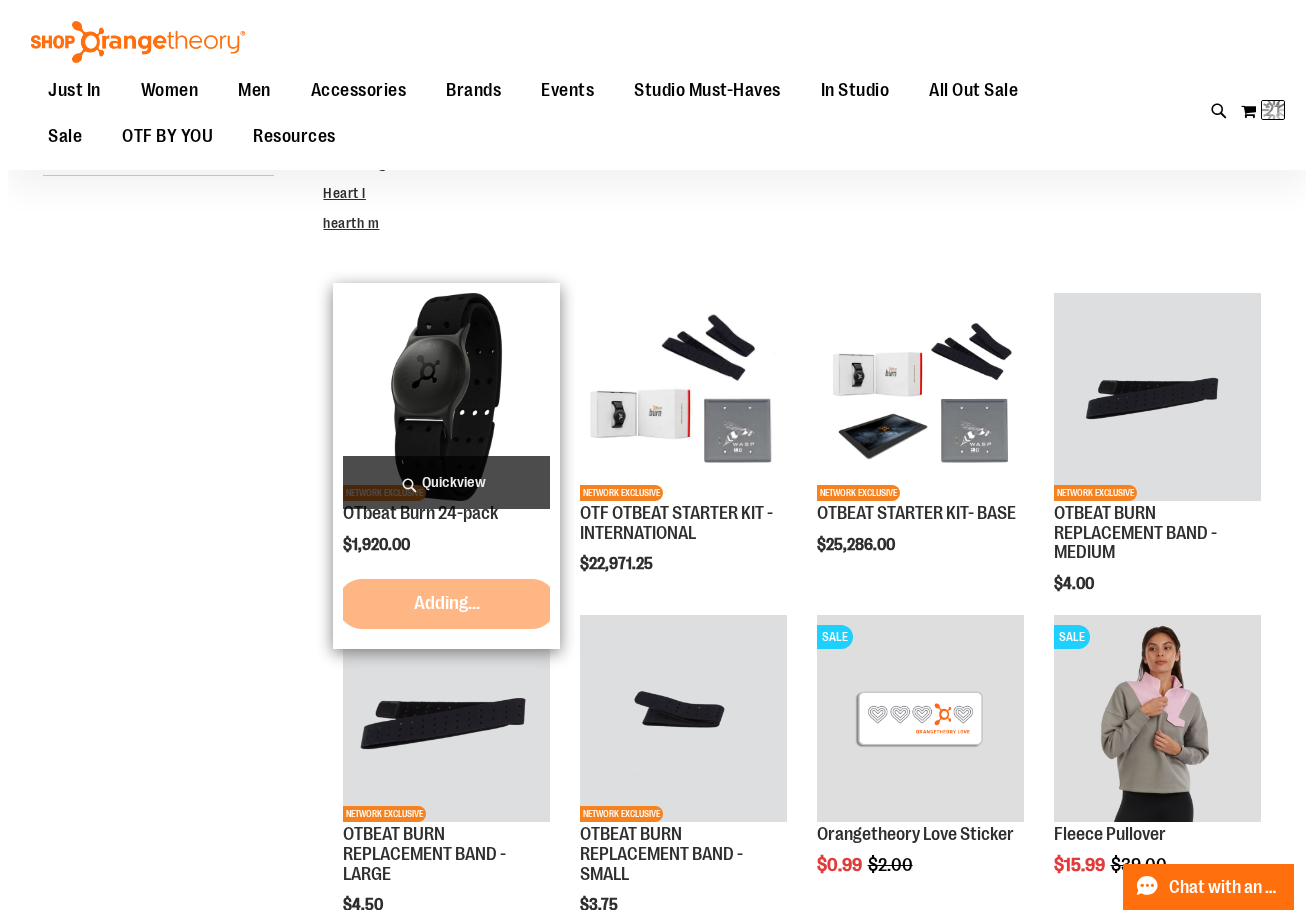 scroll, scrollTop: 0, scrollLeft: 0, axis: both 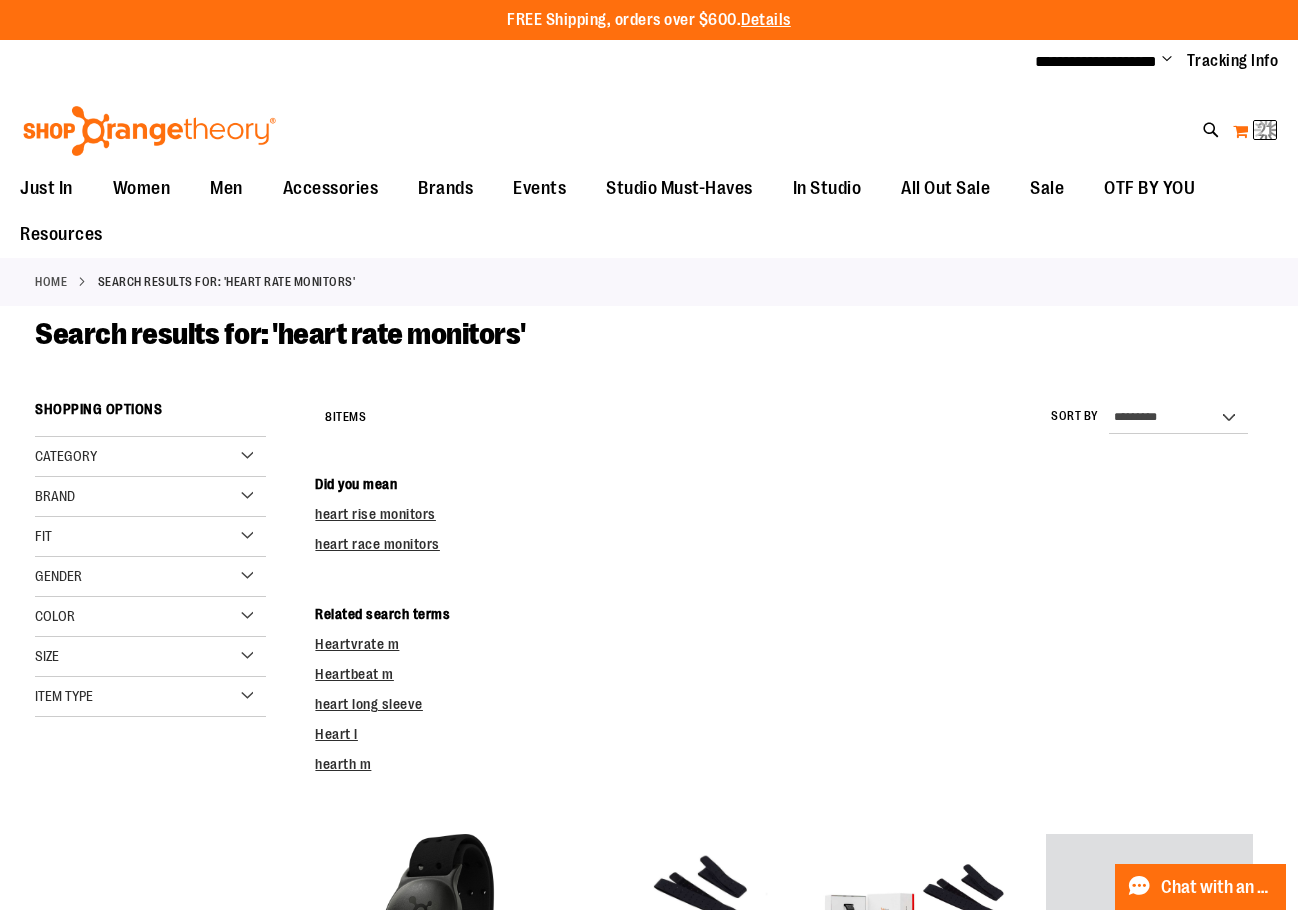 click at bounding box center (1266, 130) 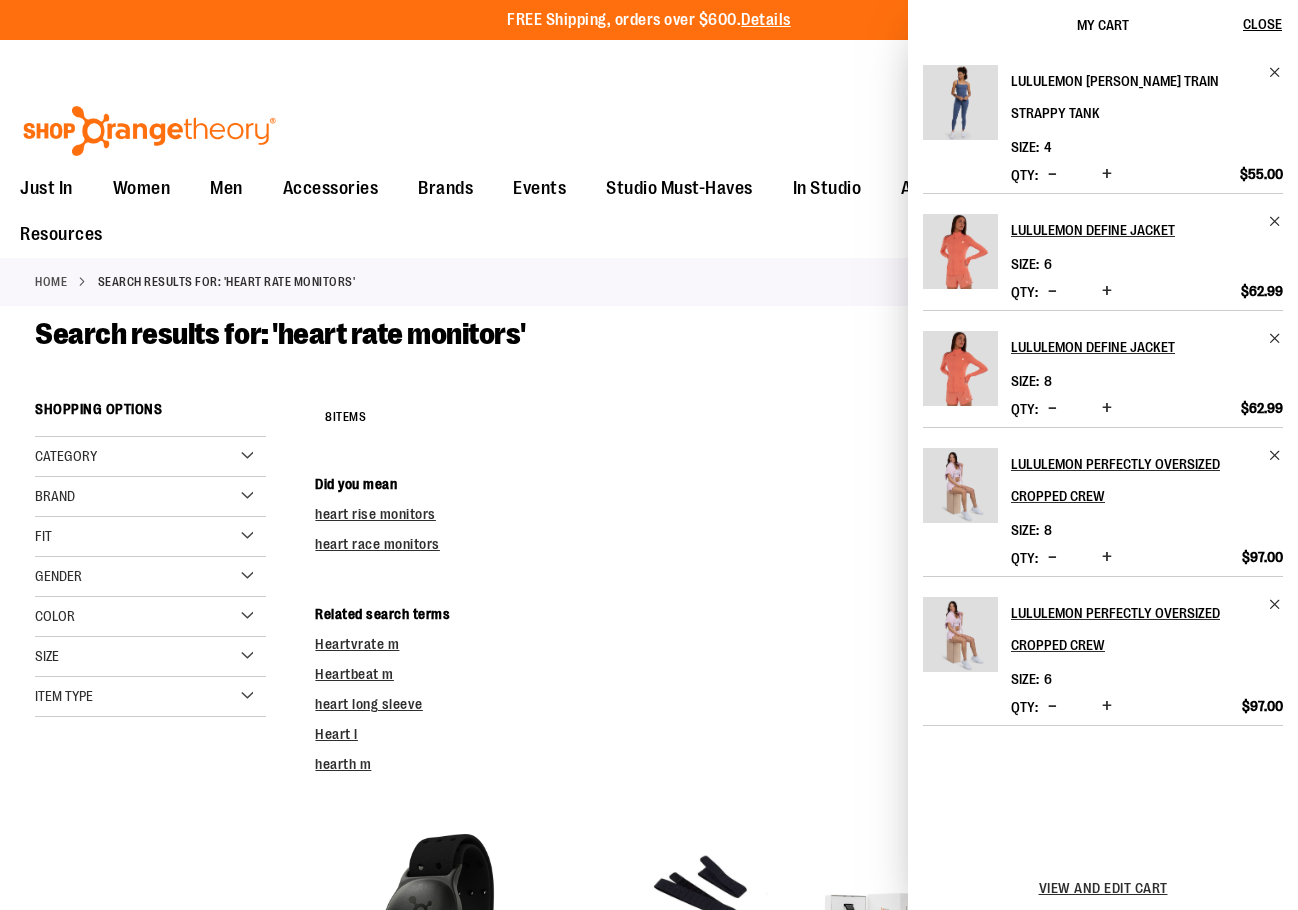 click on "lululemon [PERSON_NAME] Train Strappy Tank" at bounding box center (1147, 97) 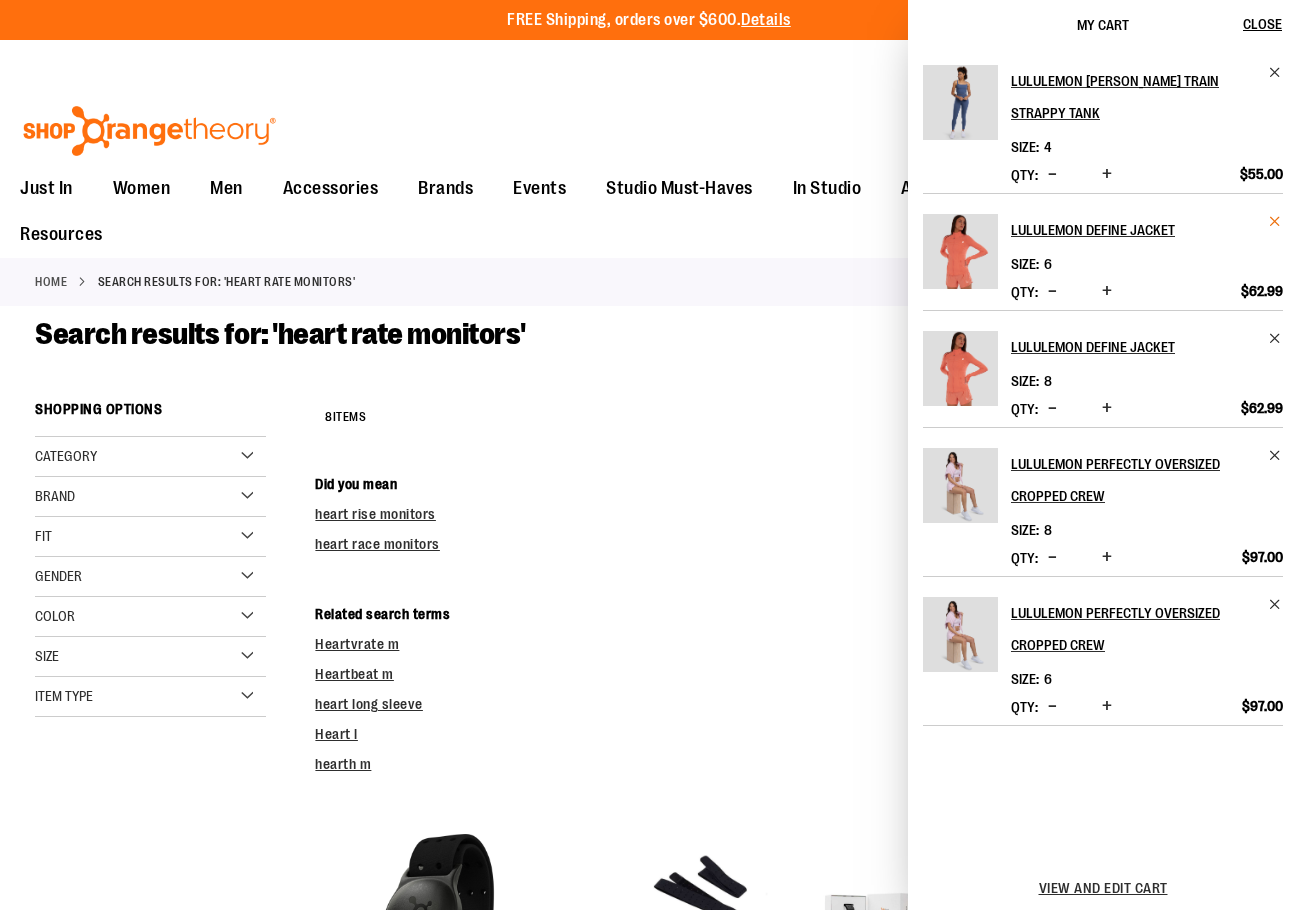click at bounding box center (1275, 221) 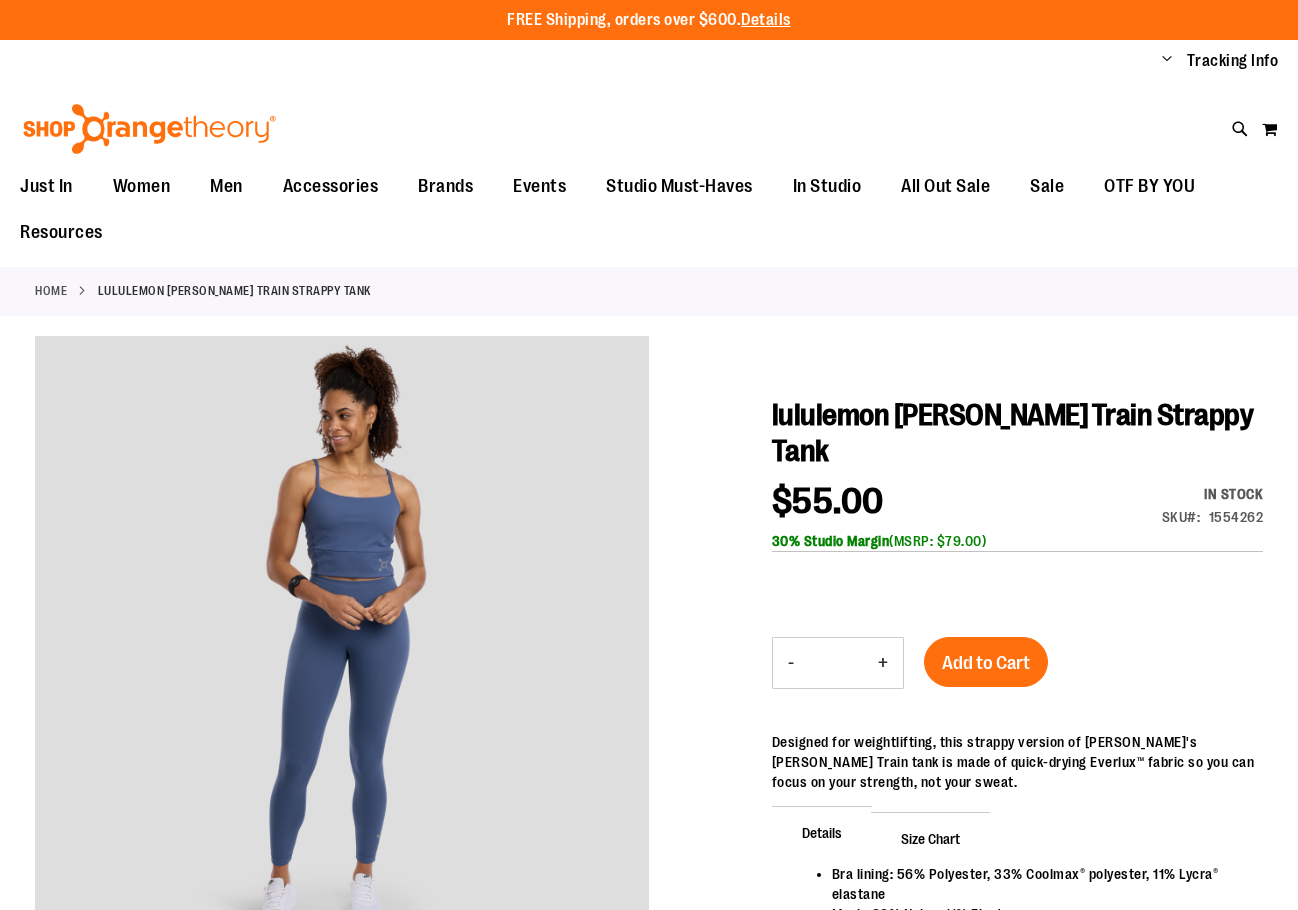 scroll, scrollTop: 0, scrollLeft: 0, axis: both 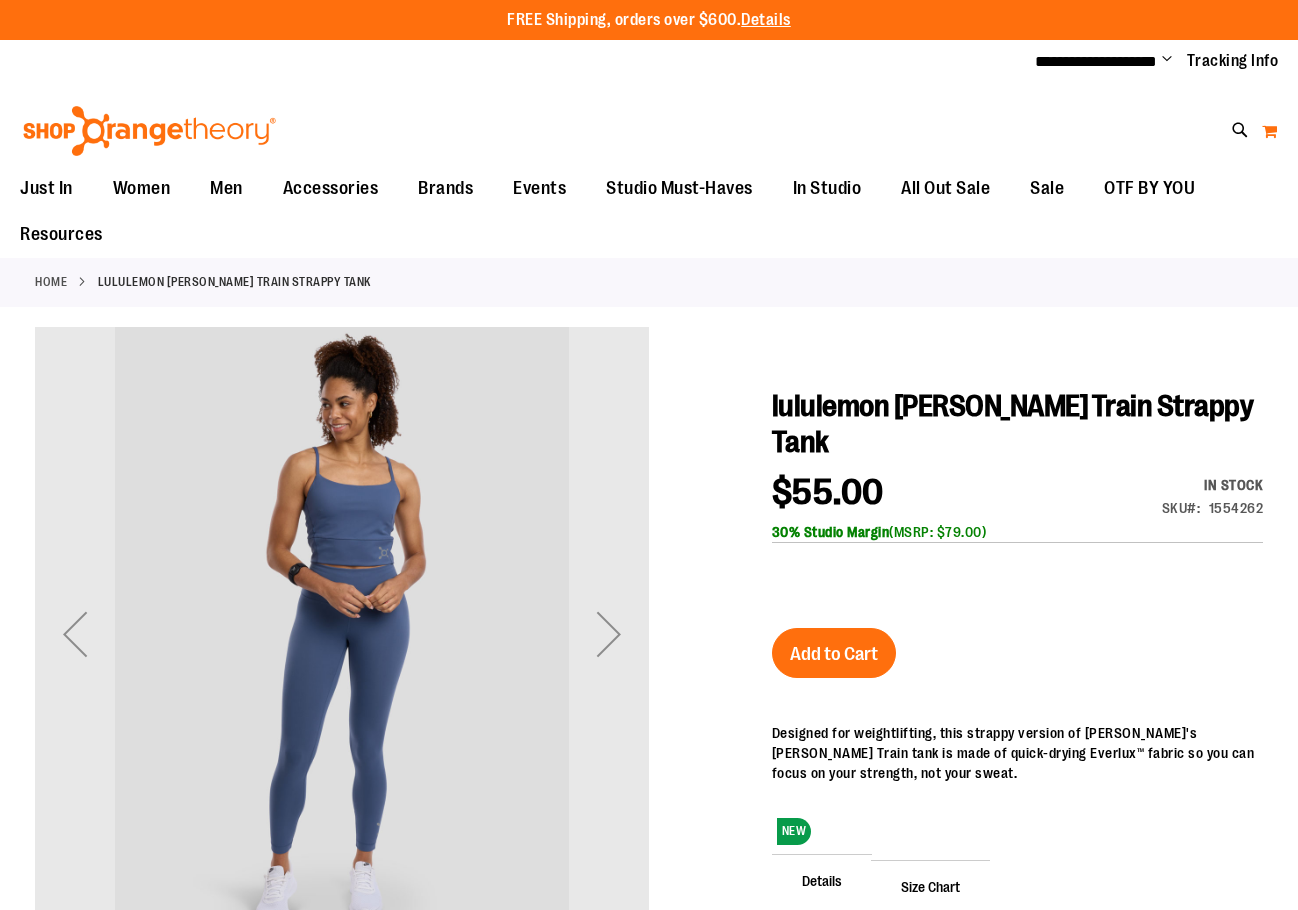 click on "My Cart" at bounding box center [1269, 131] 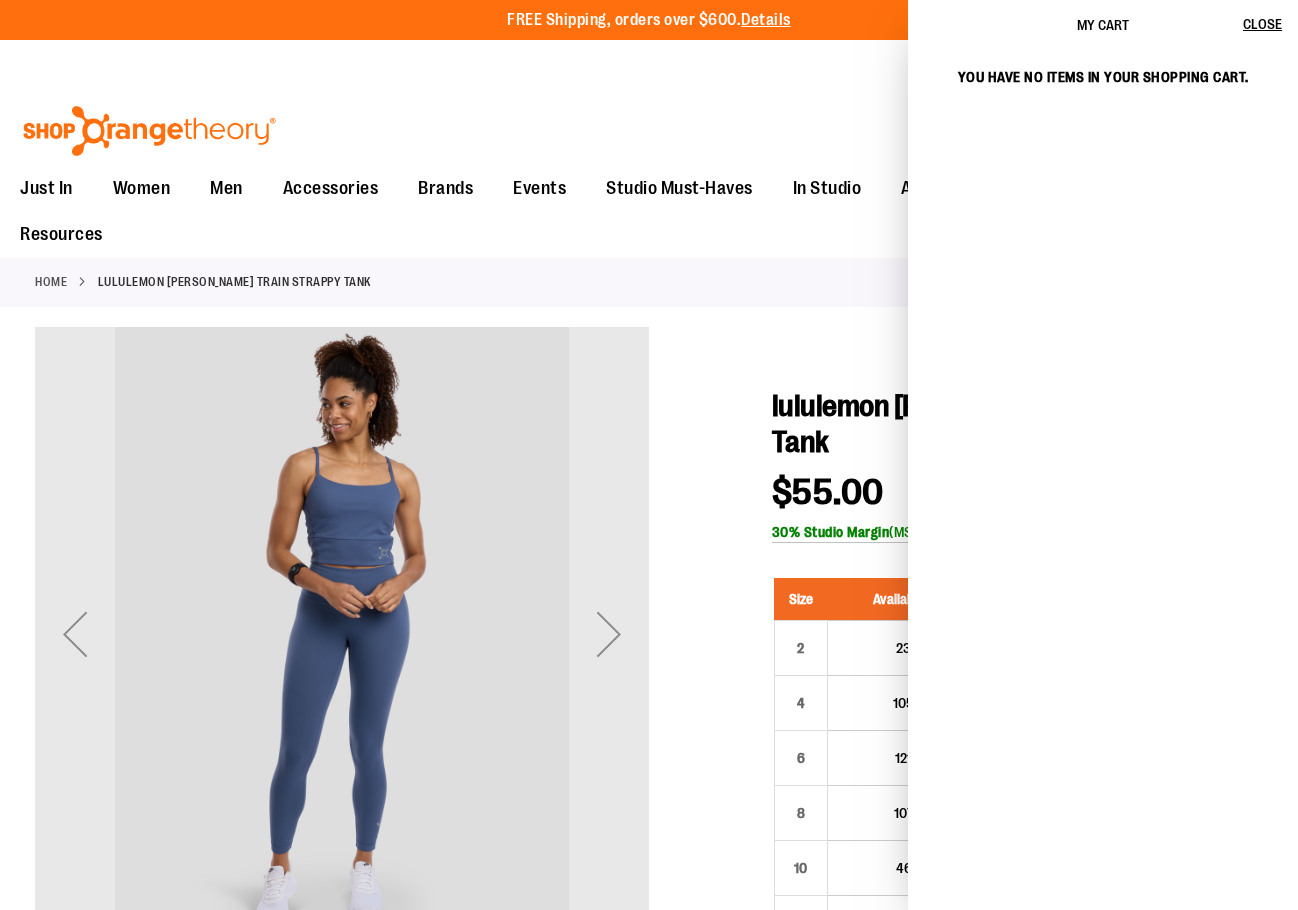 type on "**********" 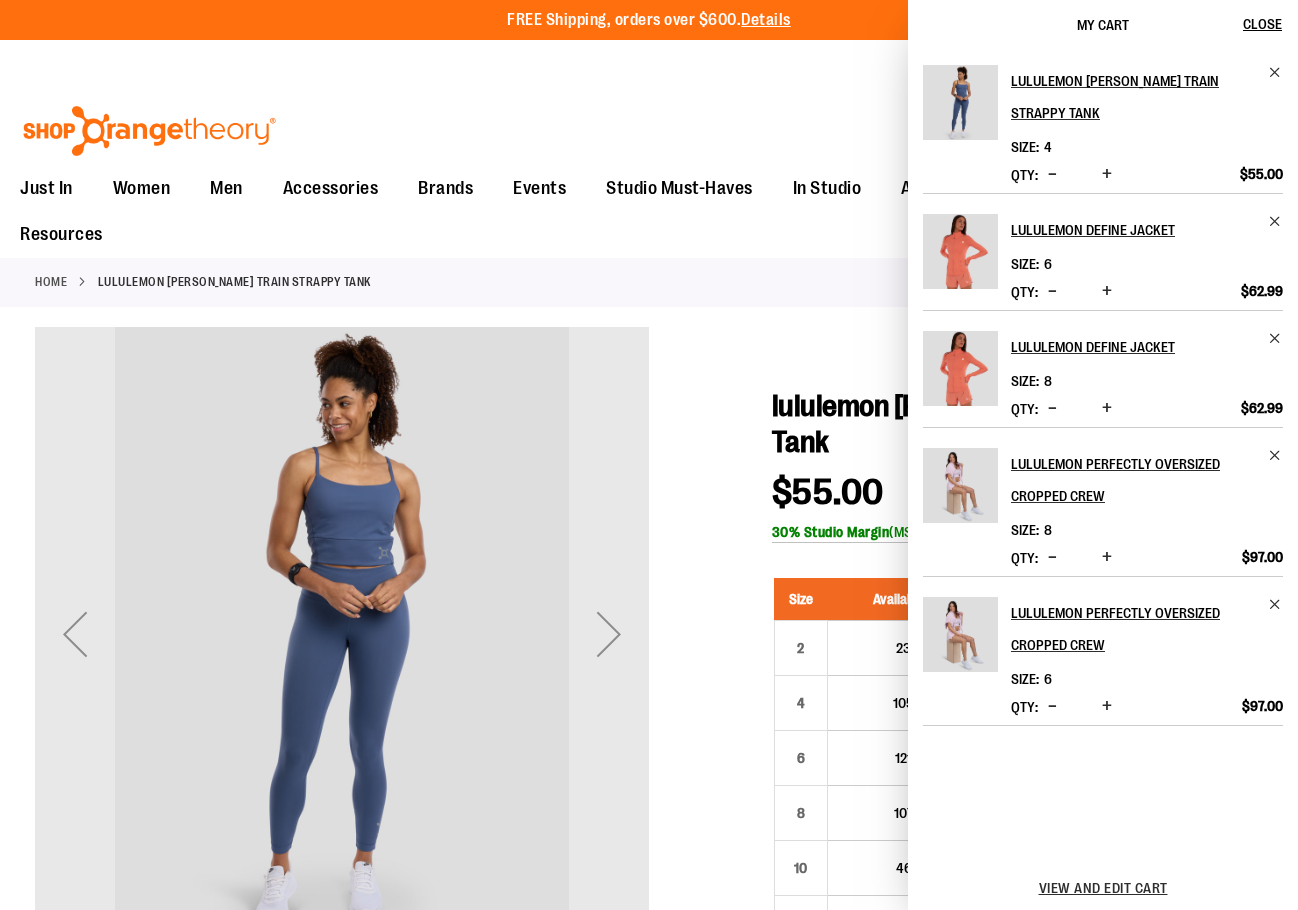 scroll, scrollTop: 500, scrollLeft: 0, axis: vertical 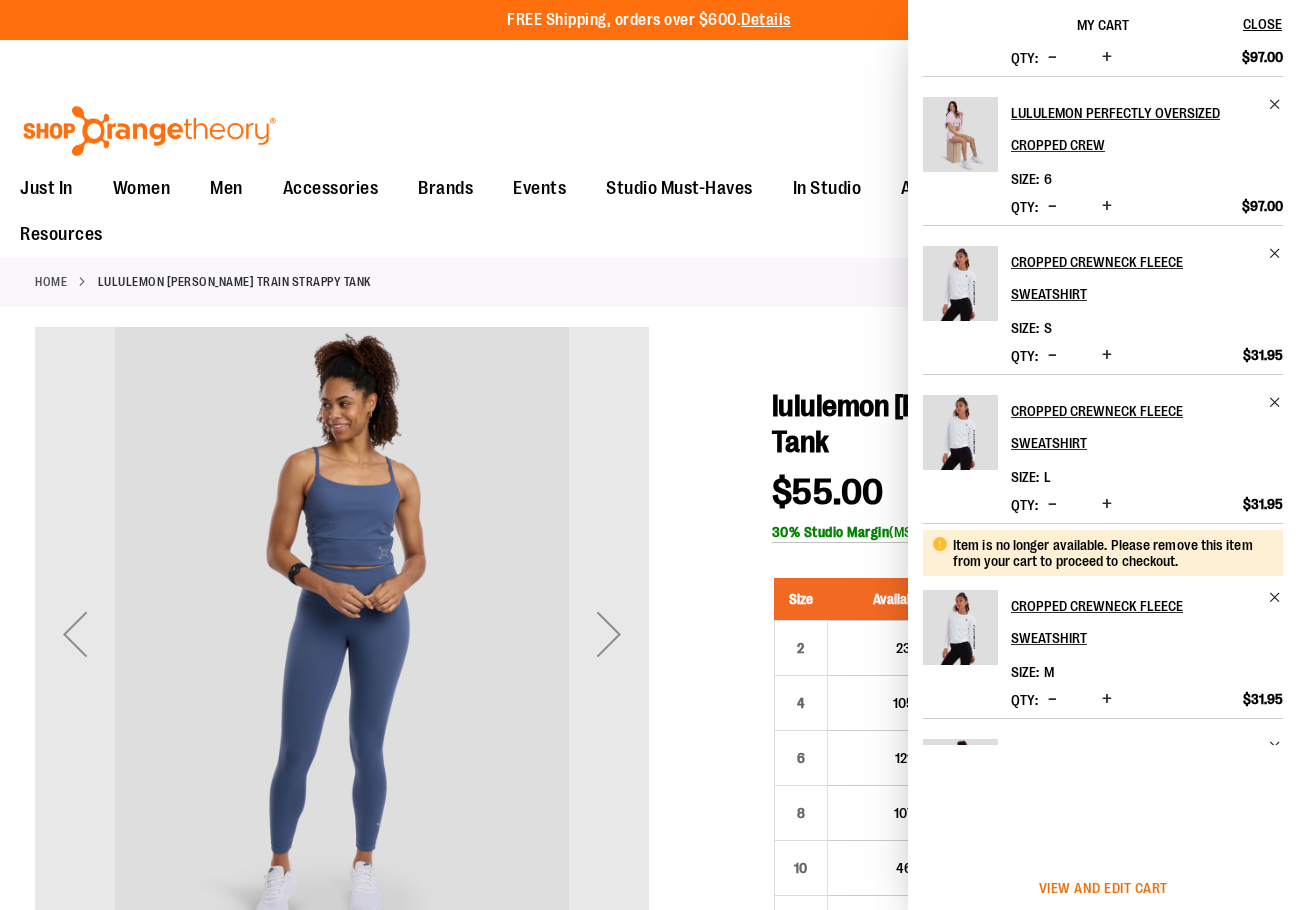 click on "View and edit cart" at bounding box center [1103, 888] 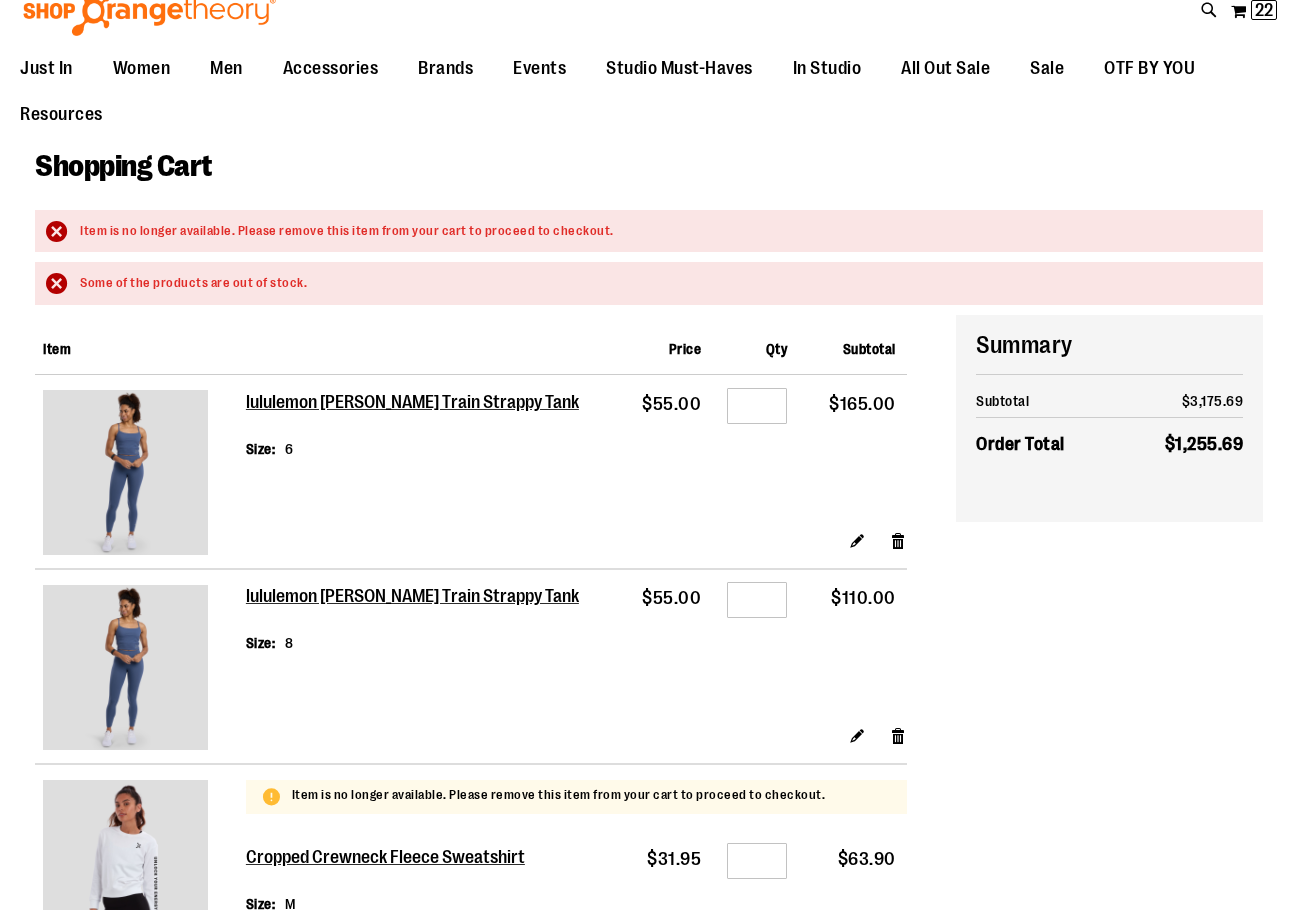 scroll, scrollTop: 0, scrollLeft: 0, axis: both 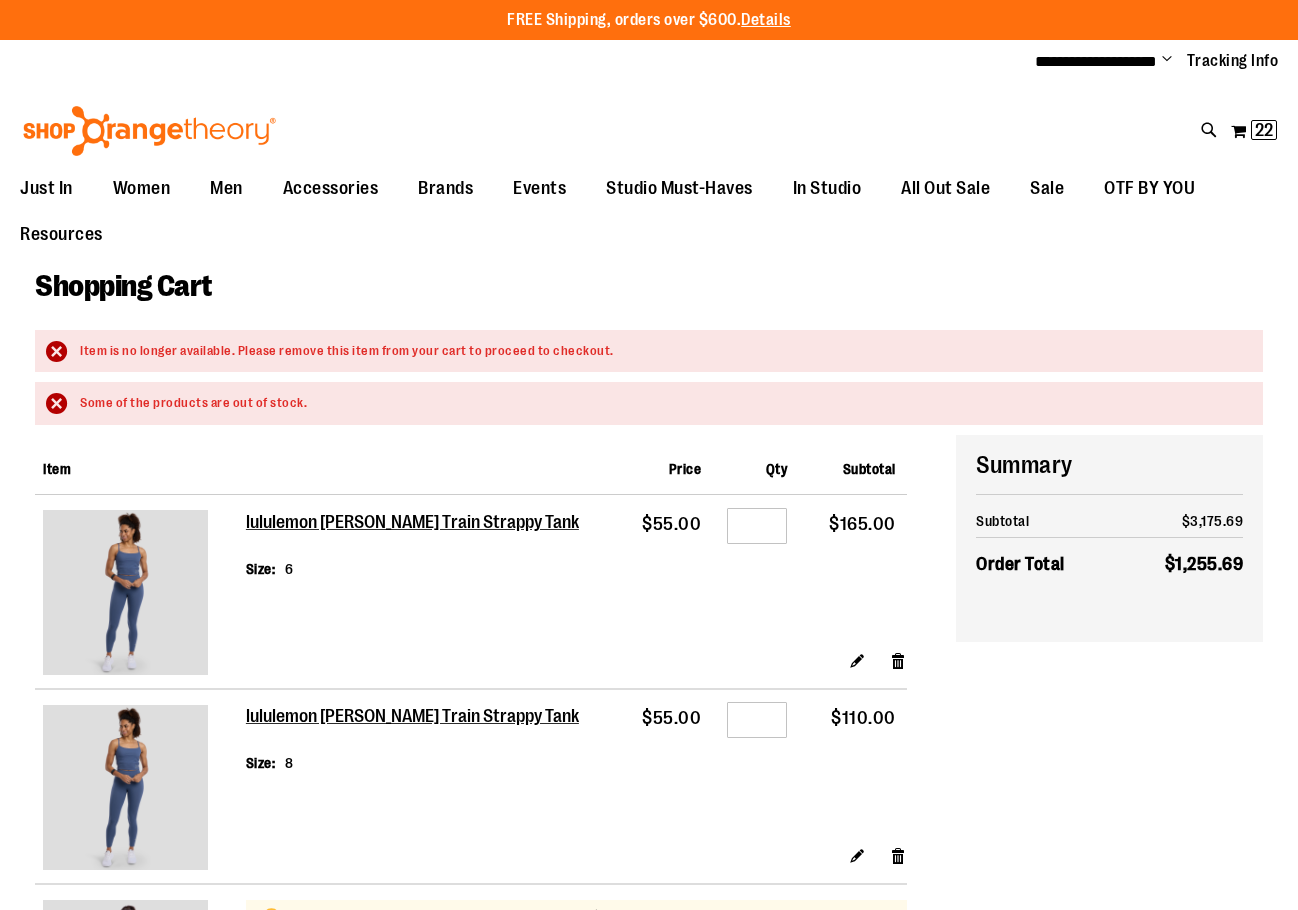 type on "**********" 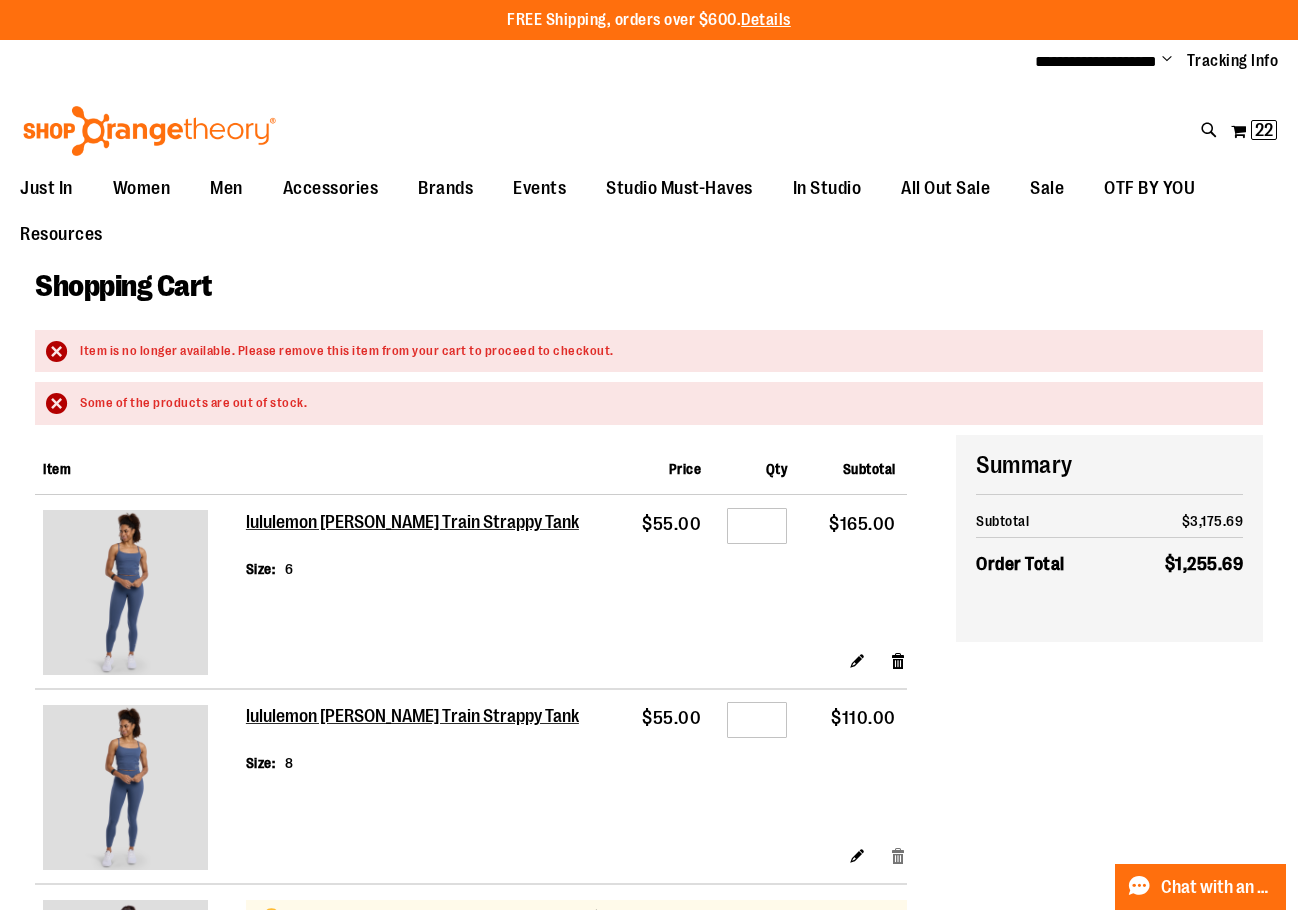 click on "Remove item" at bounding box center (898, 855) 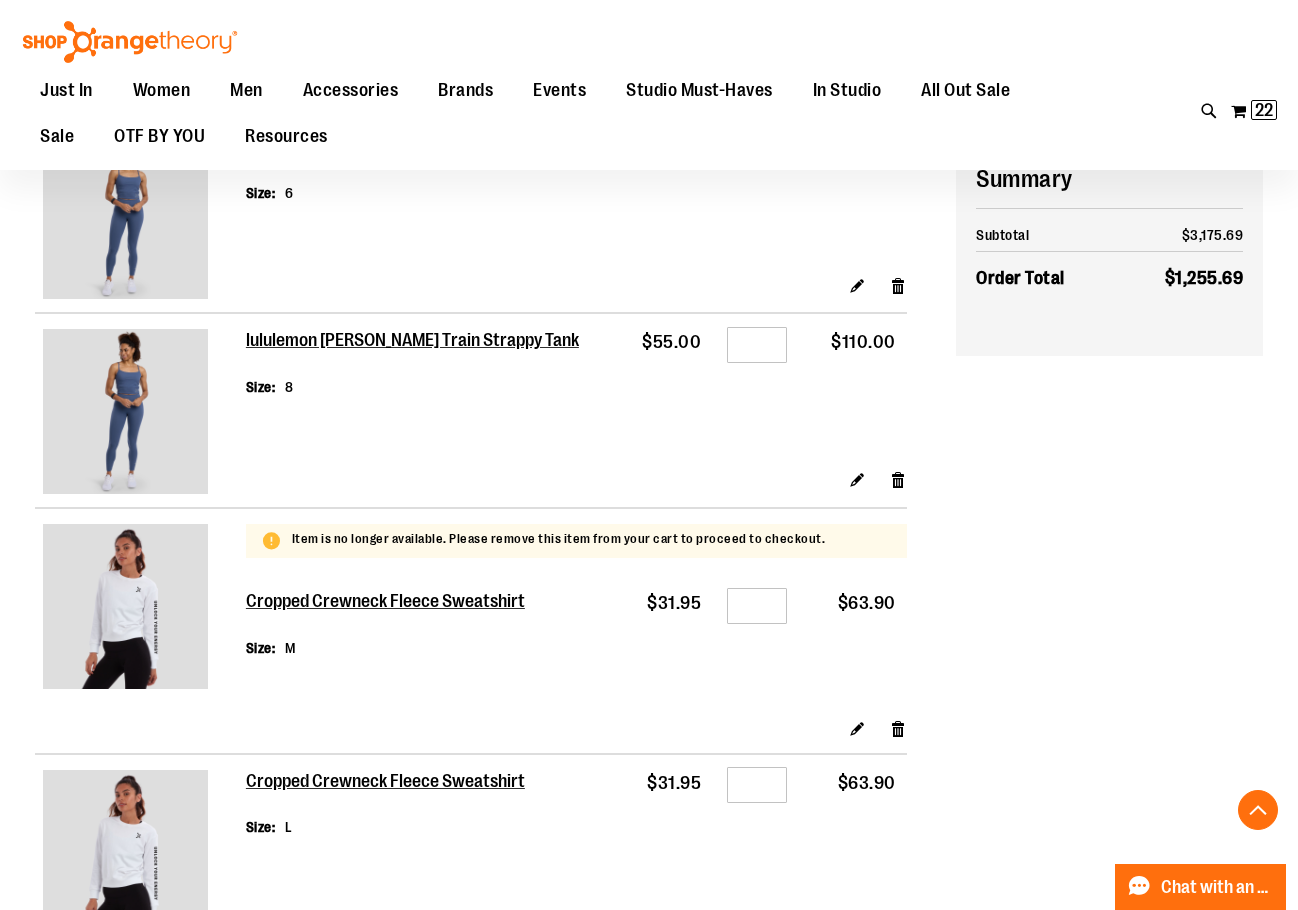 scroll, scrollTop: 399, scrollLeft: 0, axis: vertical 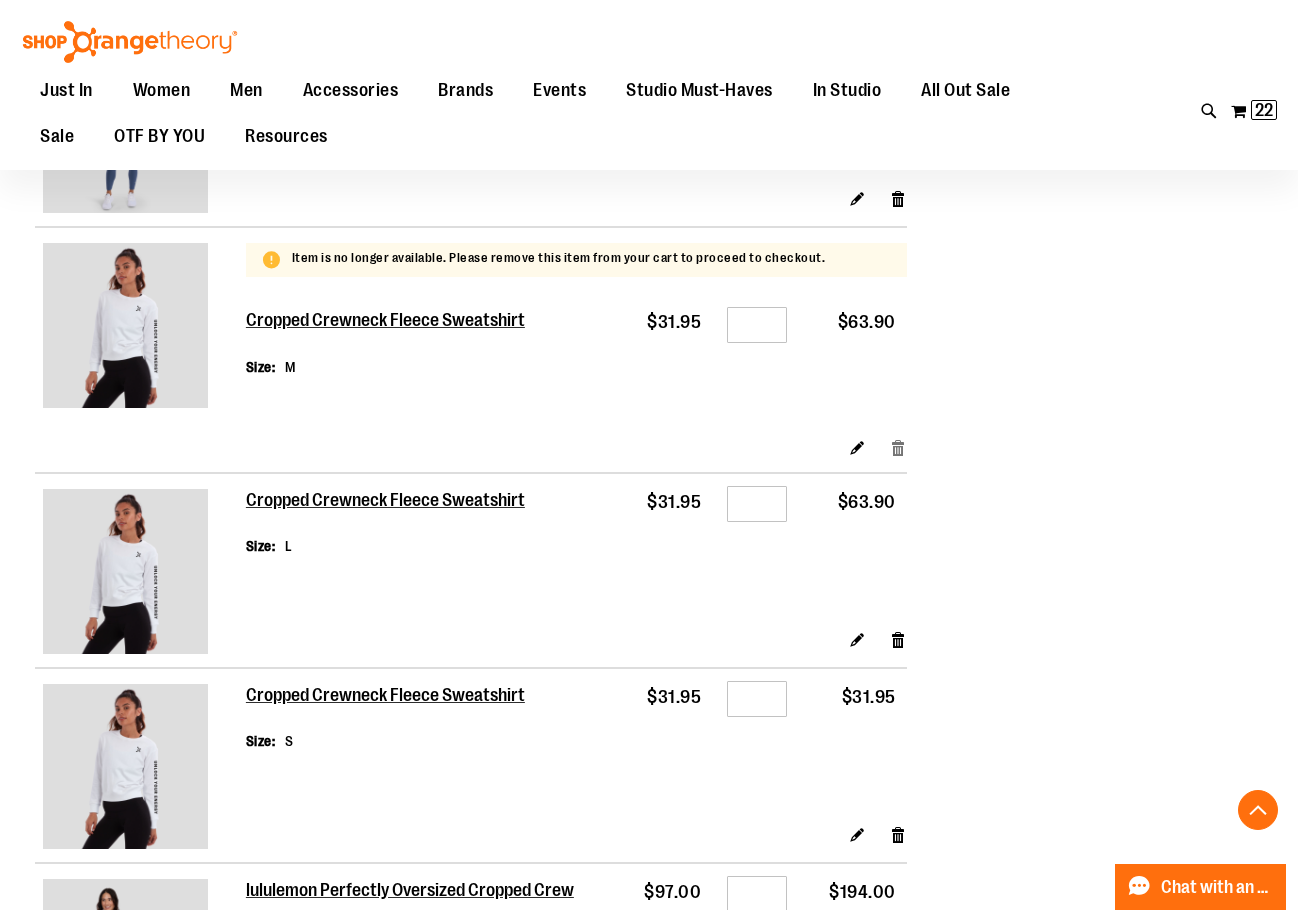 click on "Remove item" at bounding box center [898, 447] 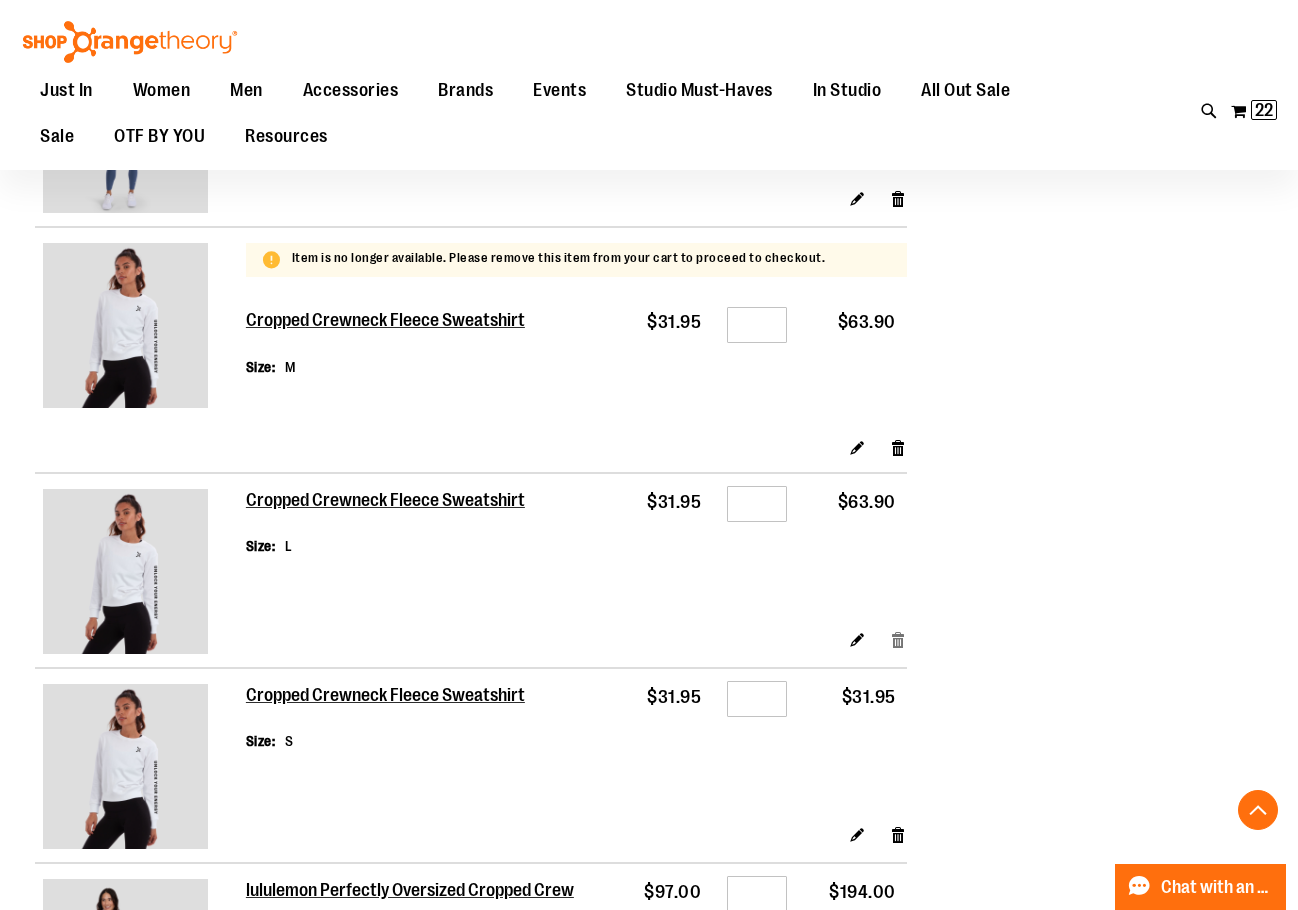 click on "Remove item" at bounding box center (898, 639) 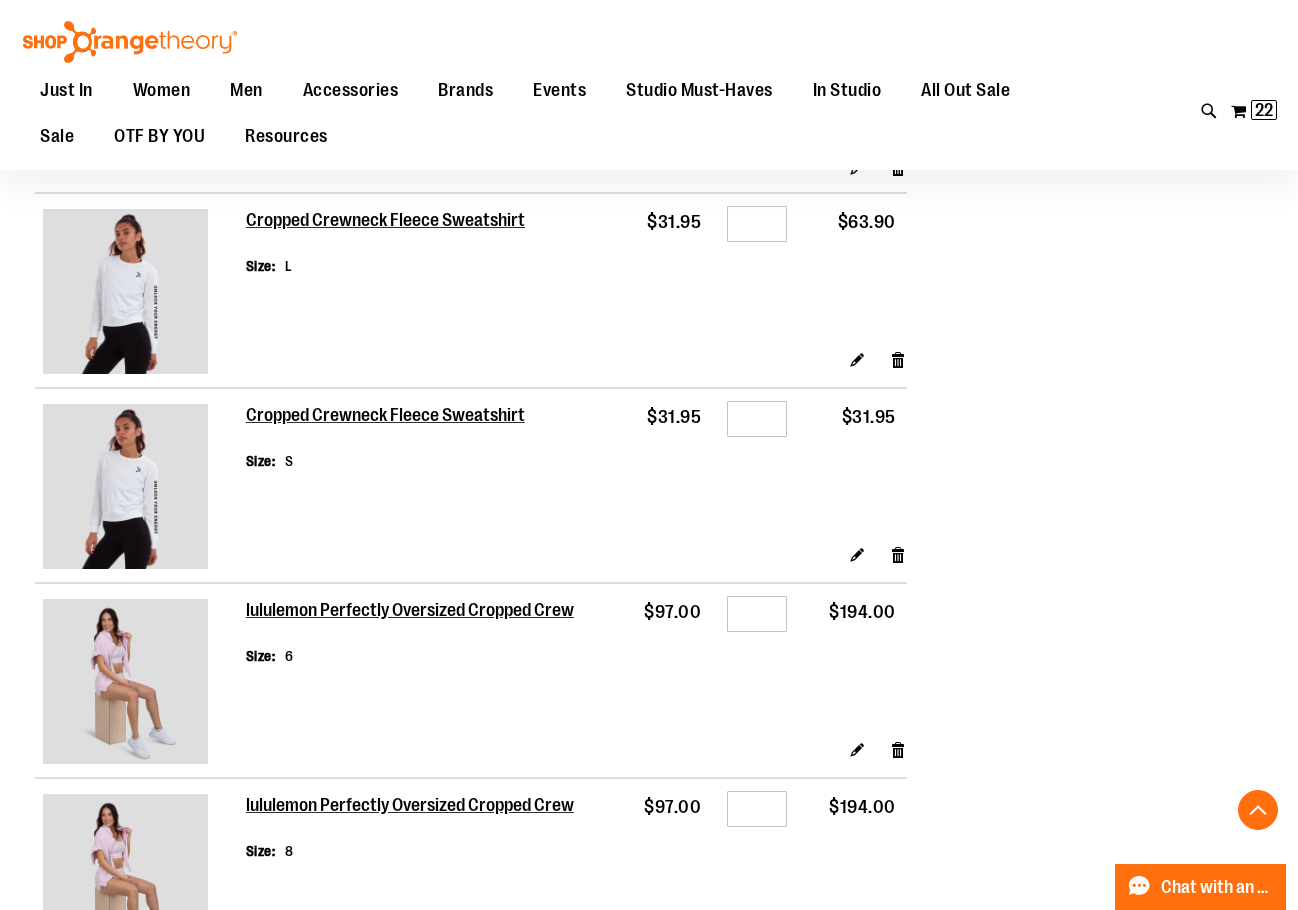 scroll, scrollTop: 699, scrollLeft: 0, axis: vertical 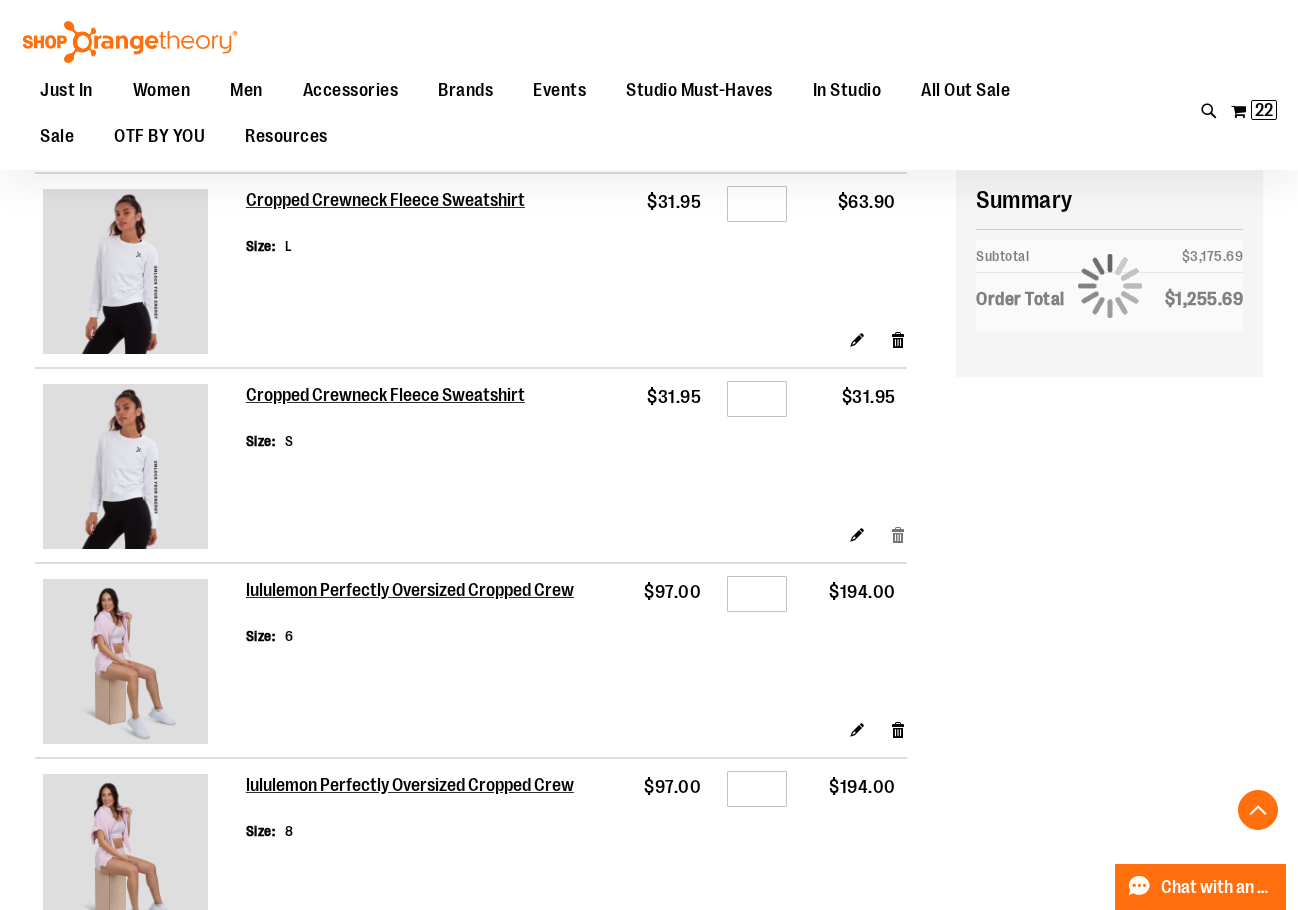 click on "Remove item" at bounding box center [898, 534] 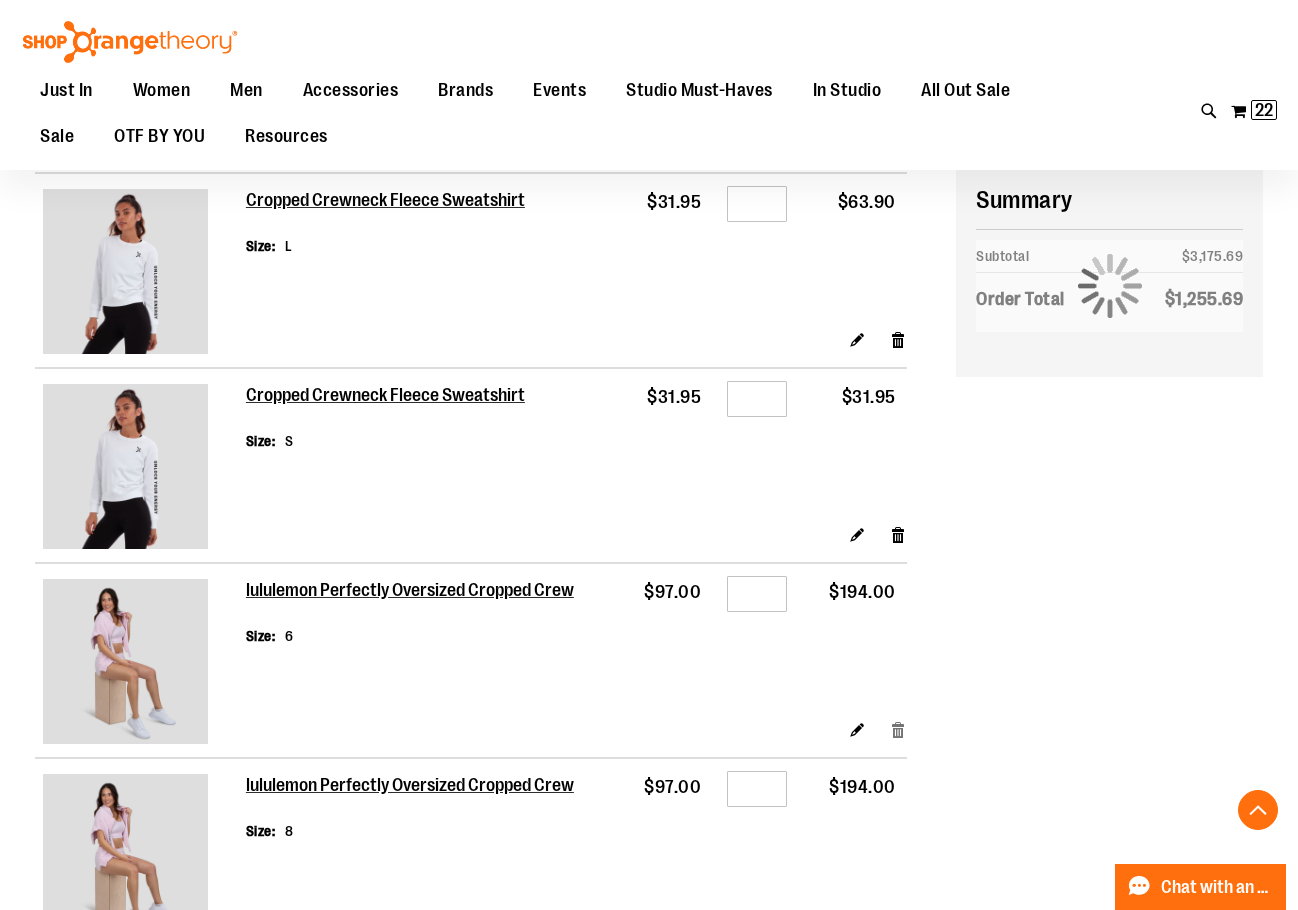 click on "Remove item" at bounding box center [898, 729] 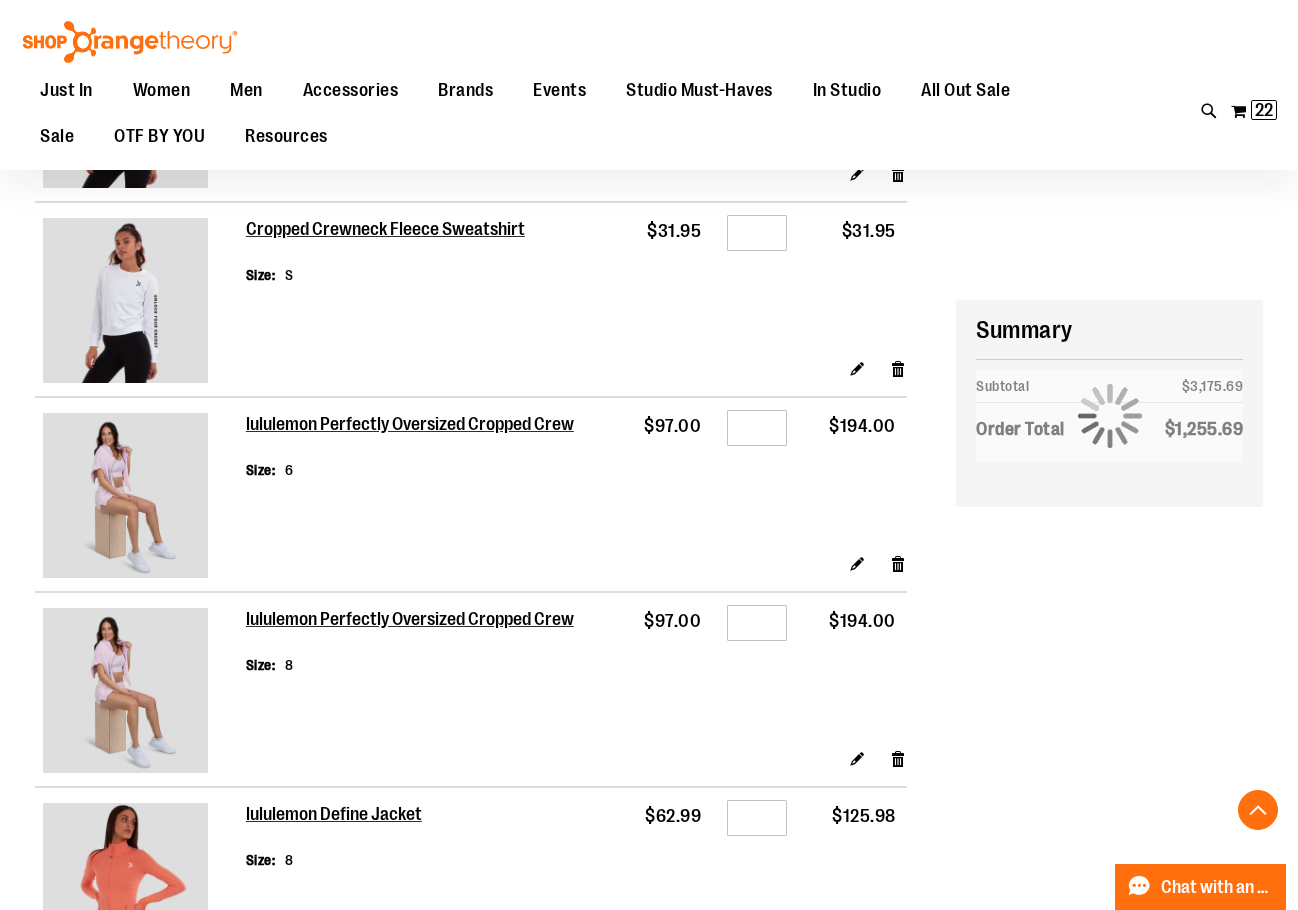 scroll, scrollTop: 999, scrollLeft: 0, axis: vertical 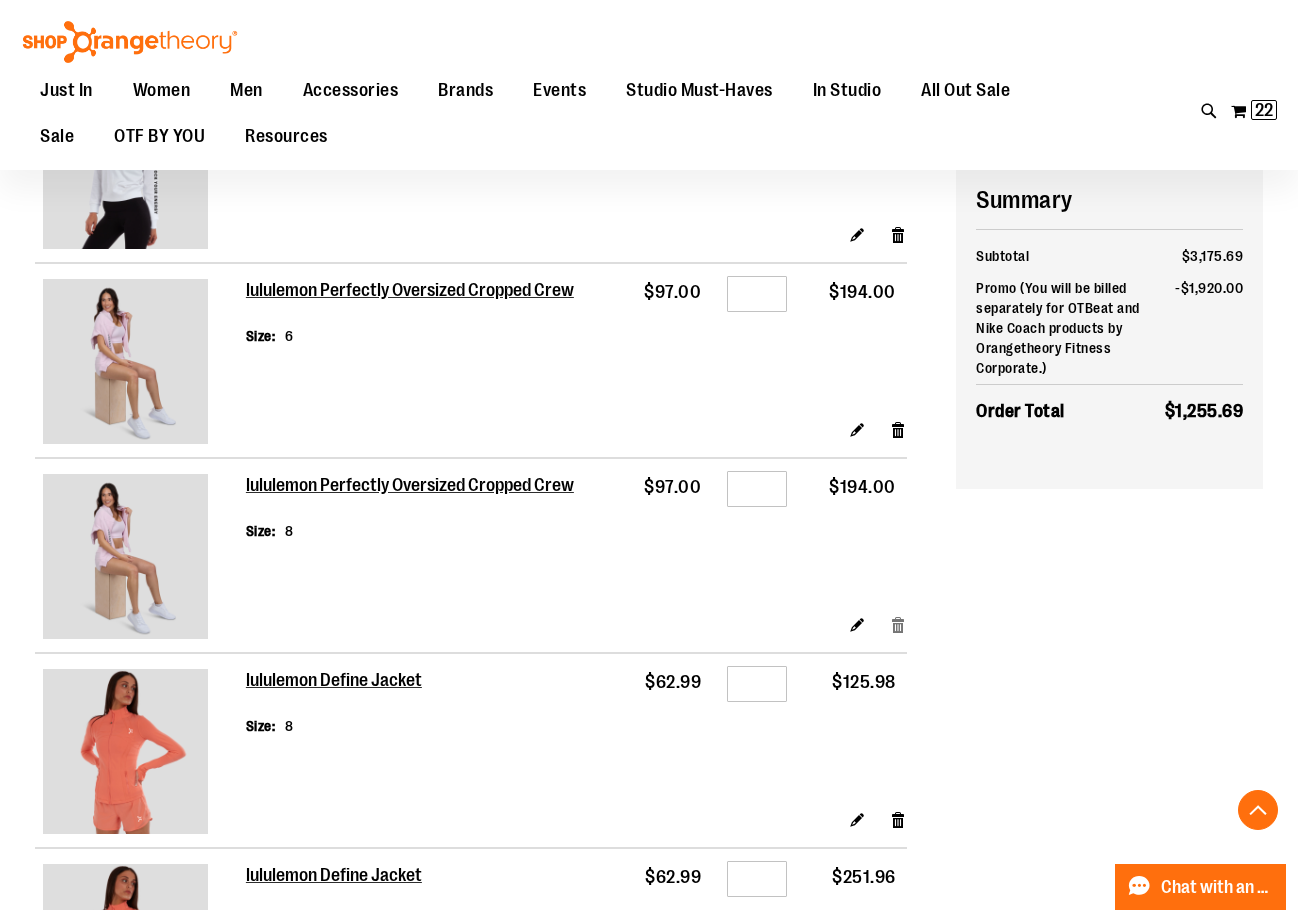 click on "Remove item" at bounding box center [898, 624] 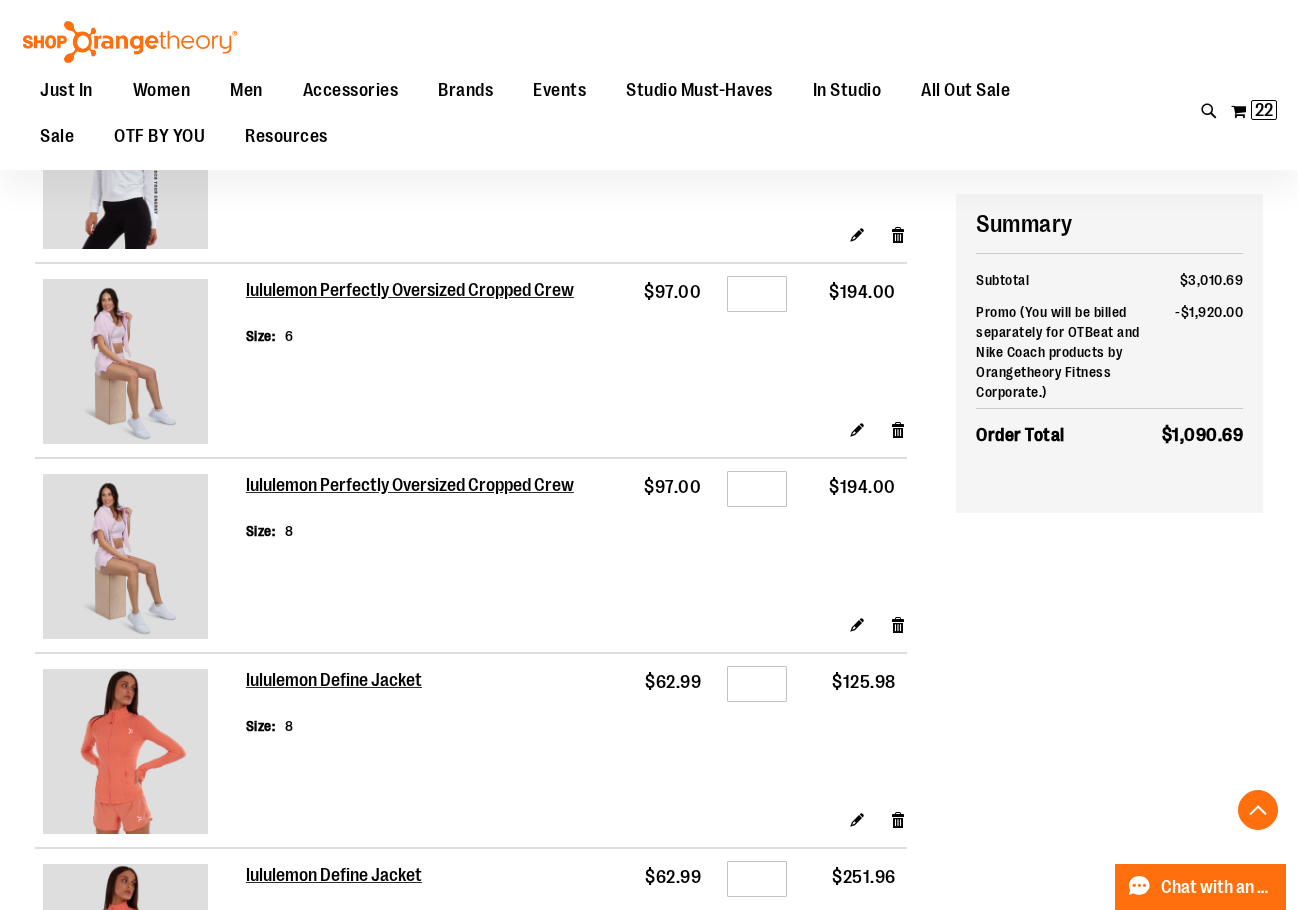 scroll, scrollTop: 1099, scrollLeft: 0, axis: vertical 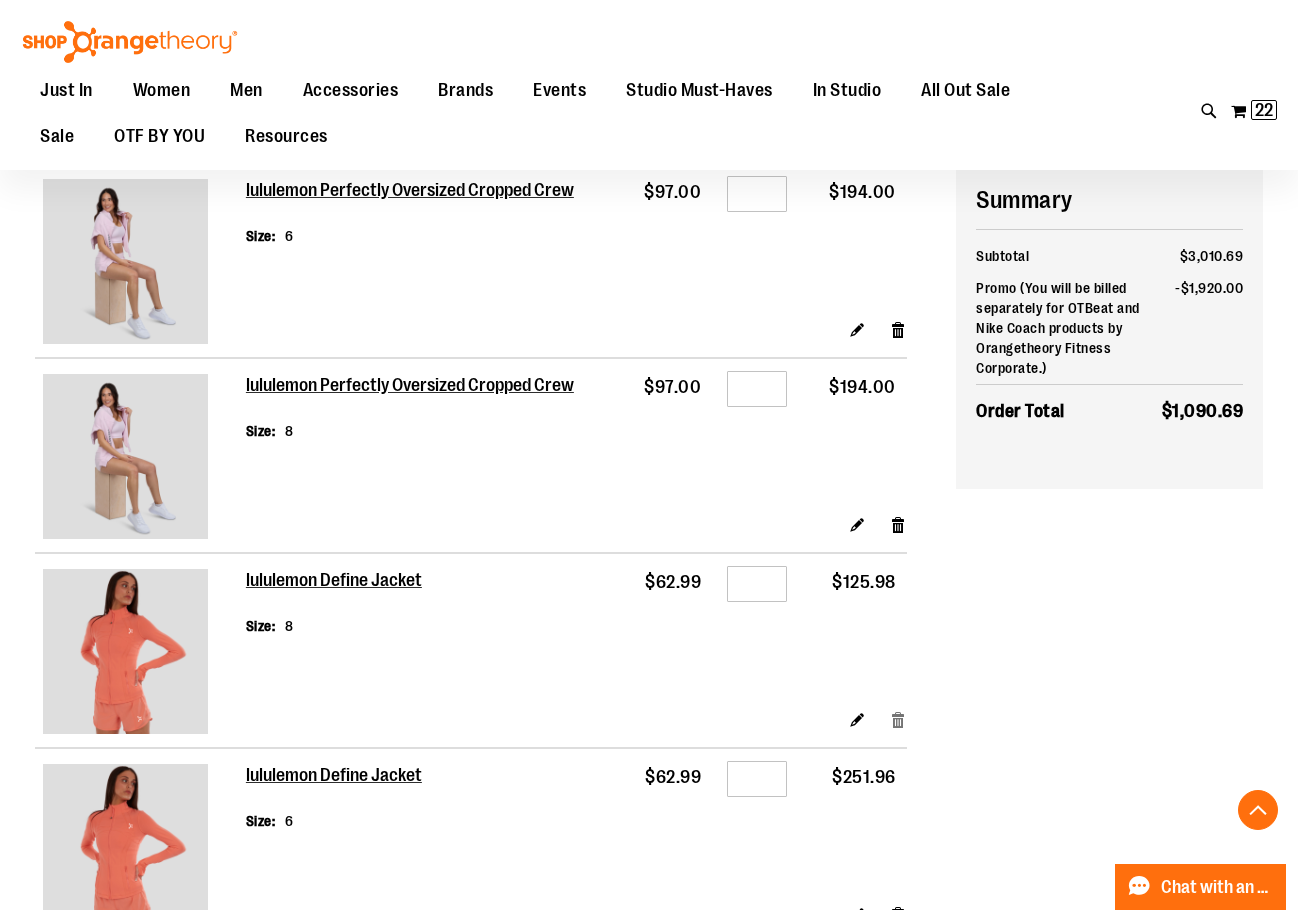 click on "Remove item" at bounding box center (898, 719) 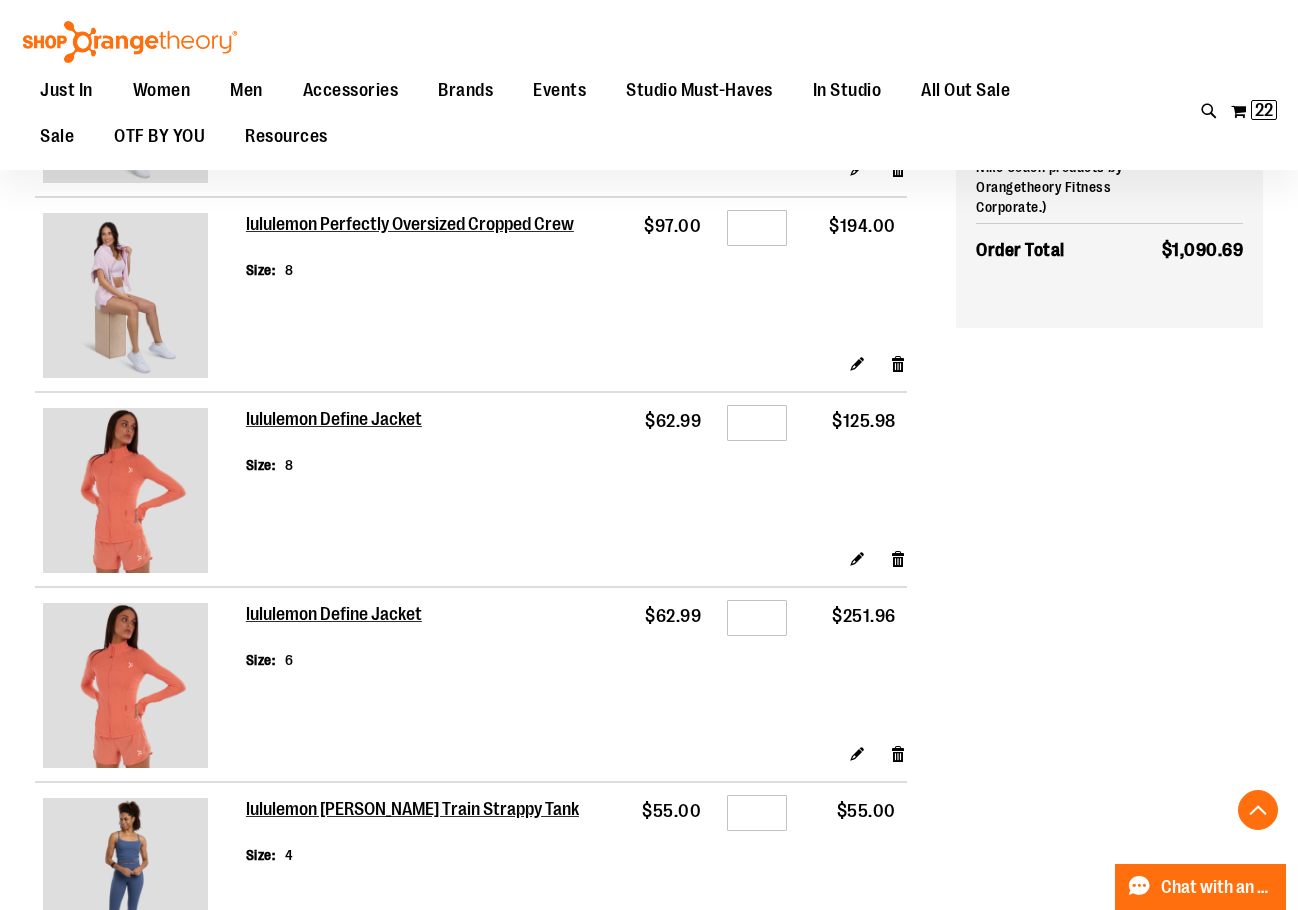 scroll, scrollTop: 1499, scrollLeft: 0, axis: vertical 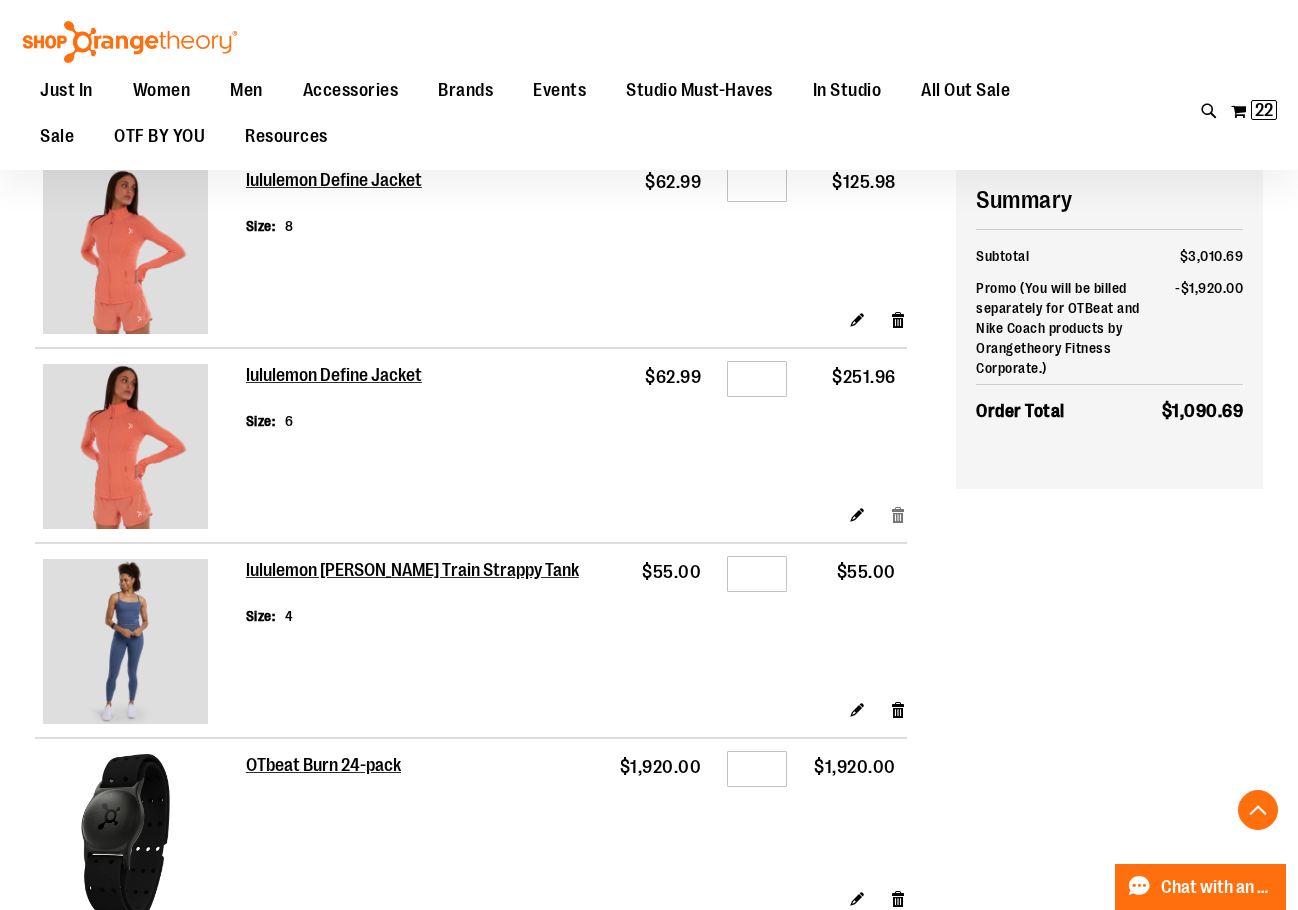click on "Remove item" at bounding box center [898, 514] 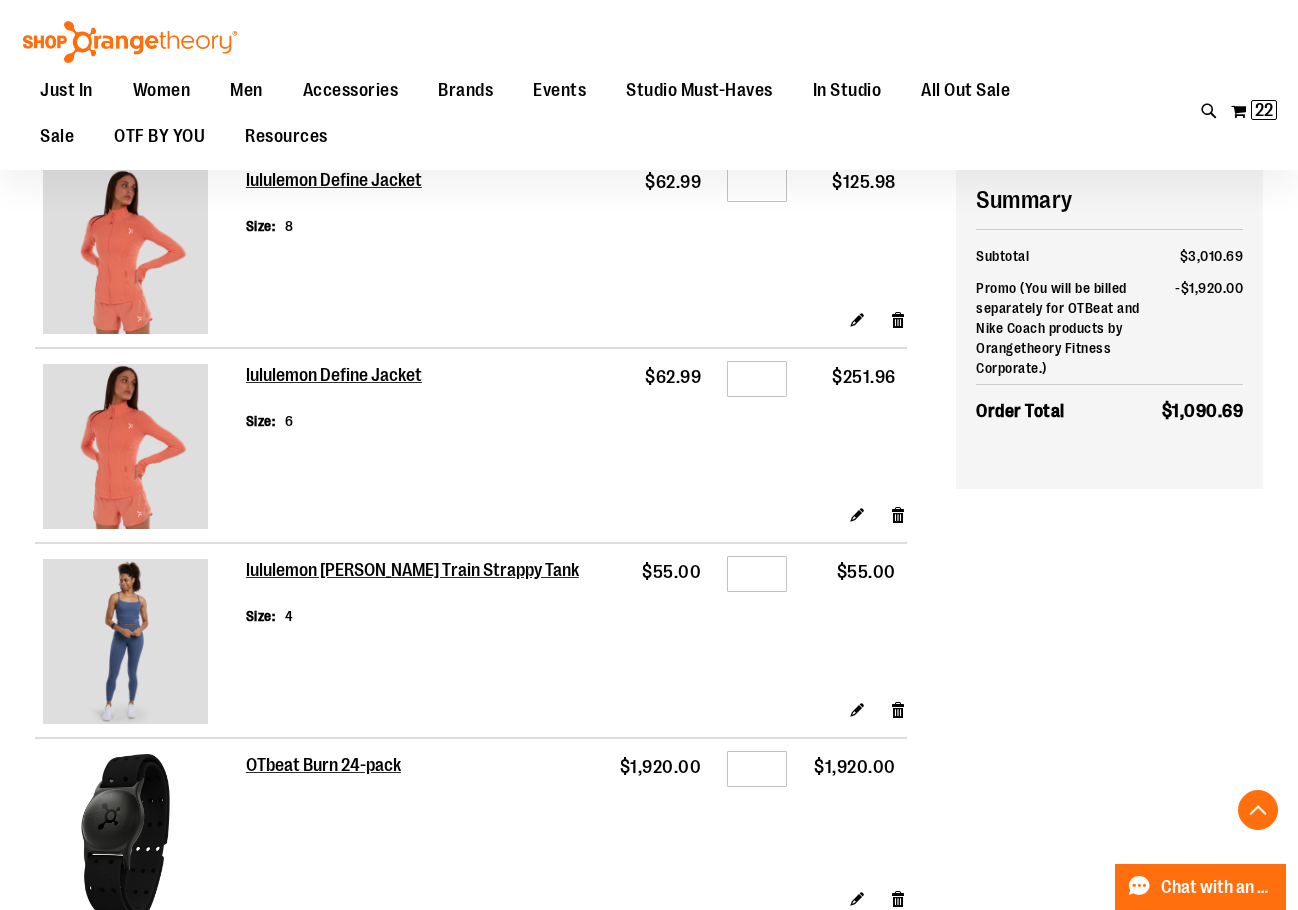 click on "Shopping Cart Items
Item
Price
Qty
Subtotal
lululemon Wunder Train Strappy Tank
Size
6
$55.00 Qty" at bounding box center [495, -167] 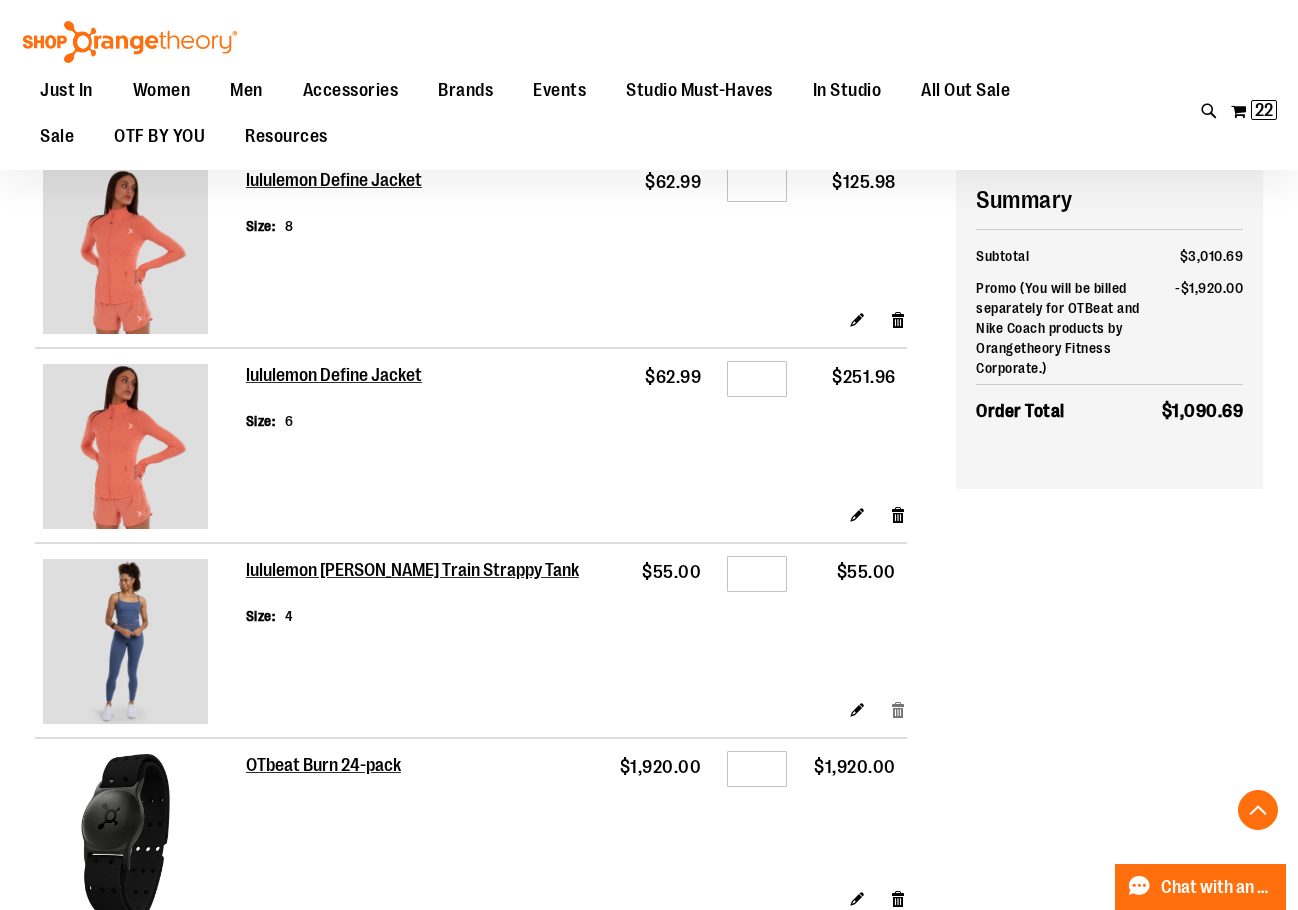 click on "Remove item" at bounding box center [898, 709] 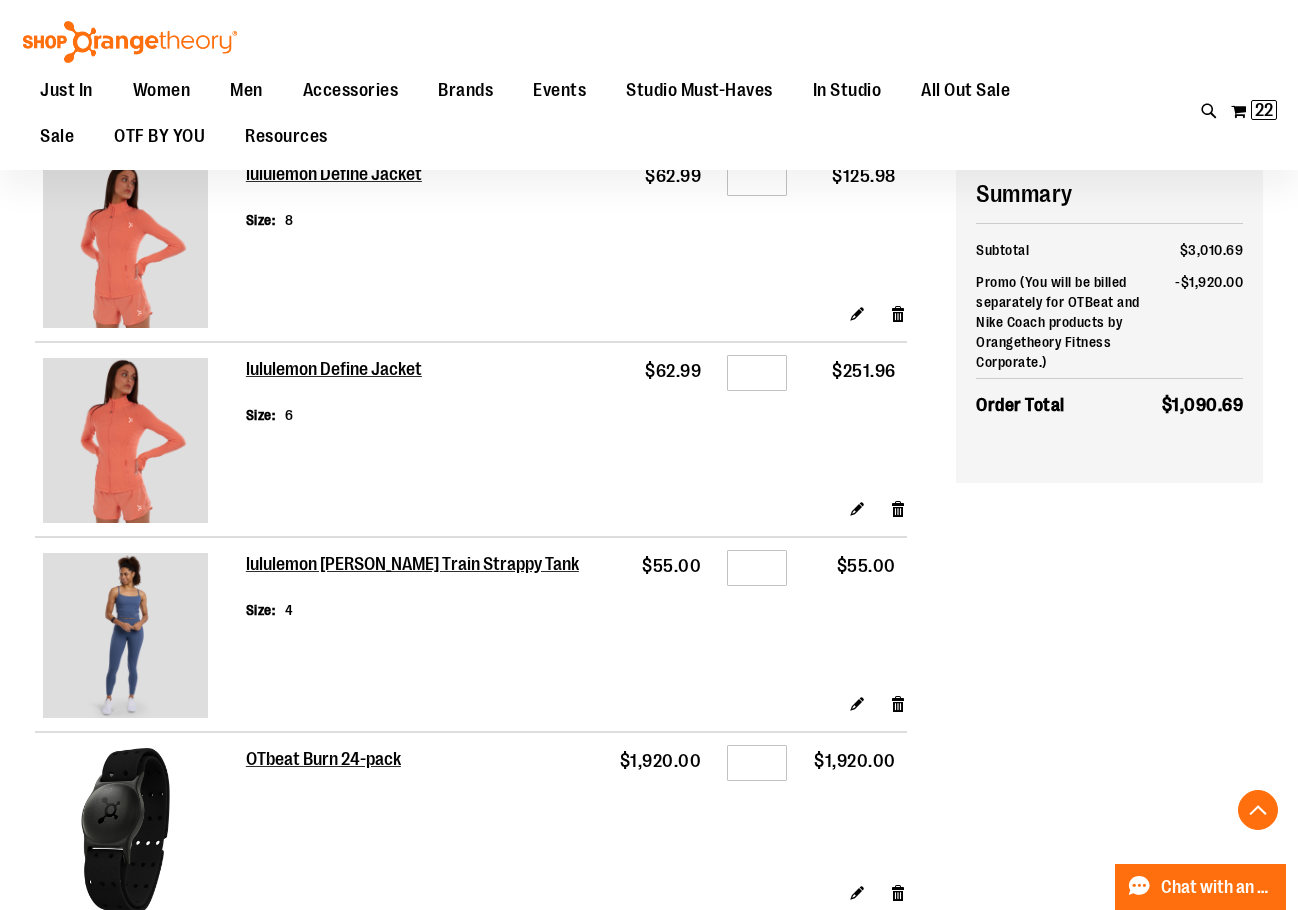 scroll, scrollTop: 1699, scrollLeft: 0, axis: vertical 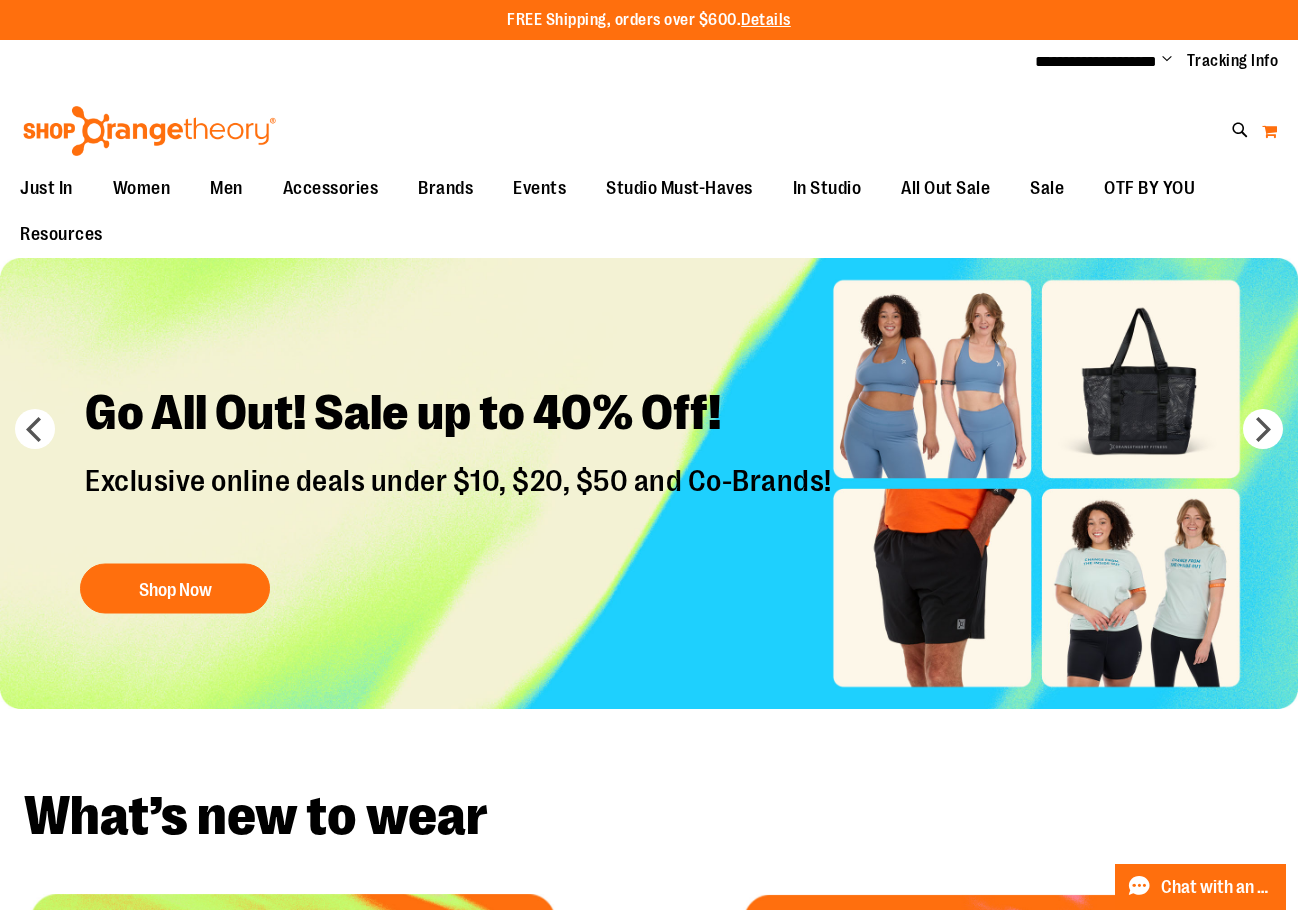 type on "**********" 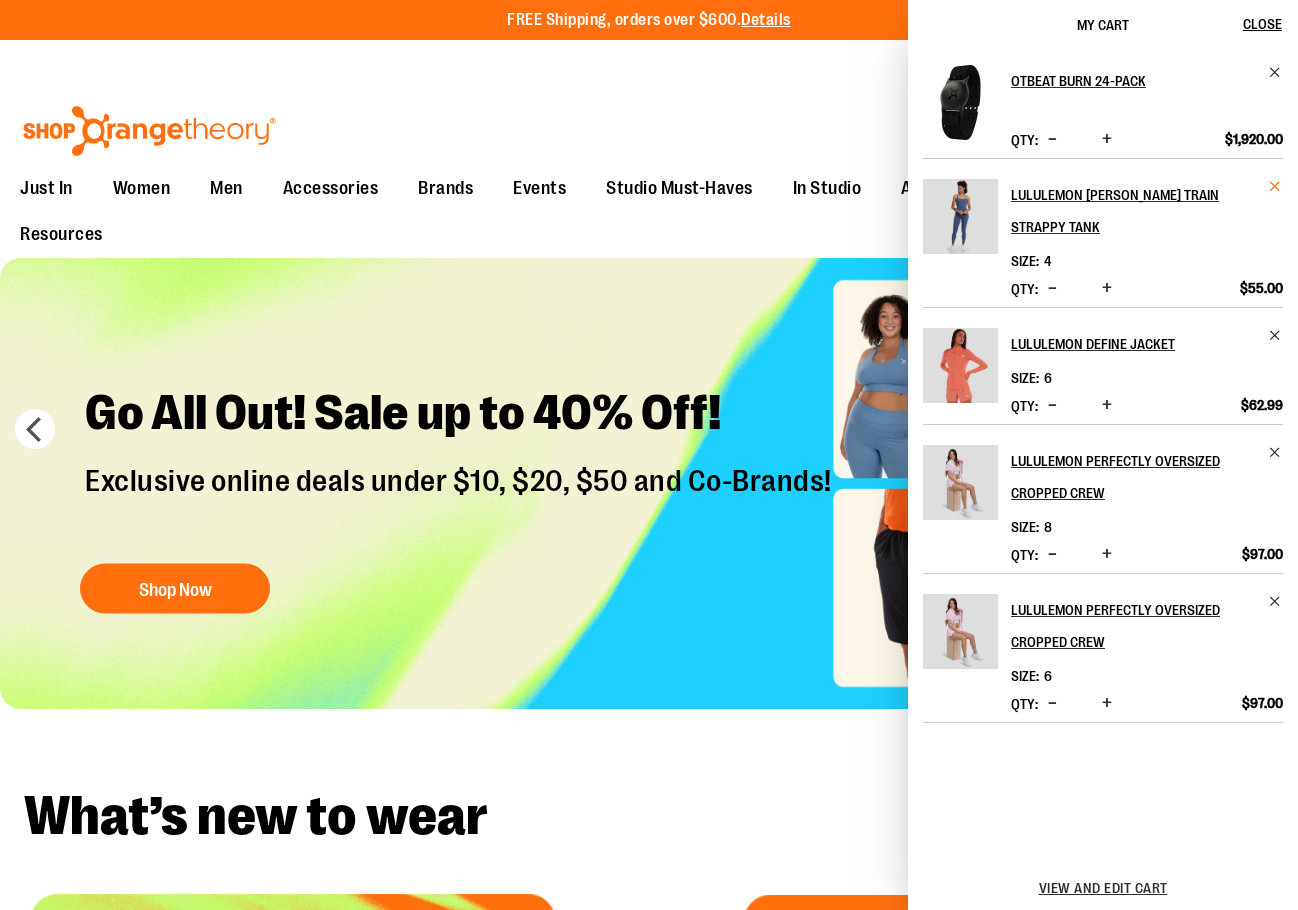 click at bounding box center (1275, 186) 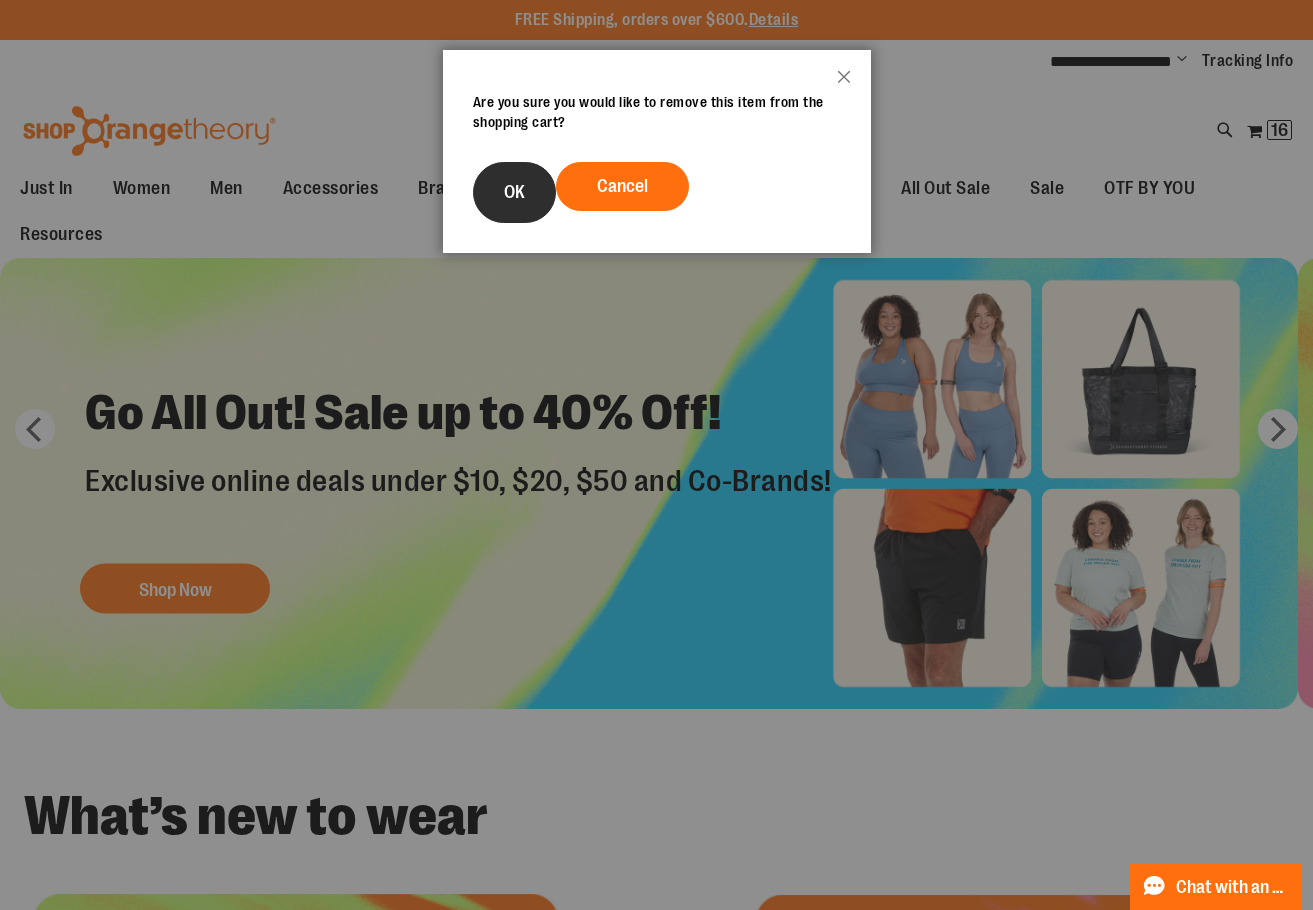 click on "OK" at bounding box center (514, 192) 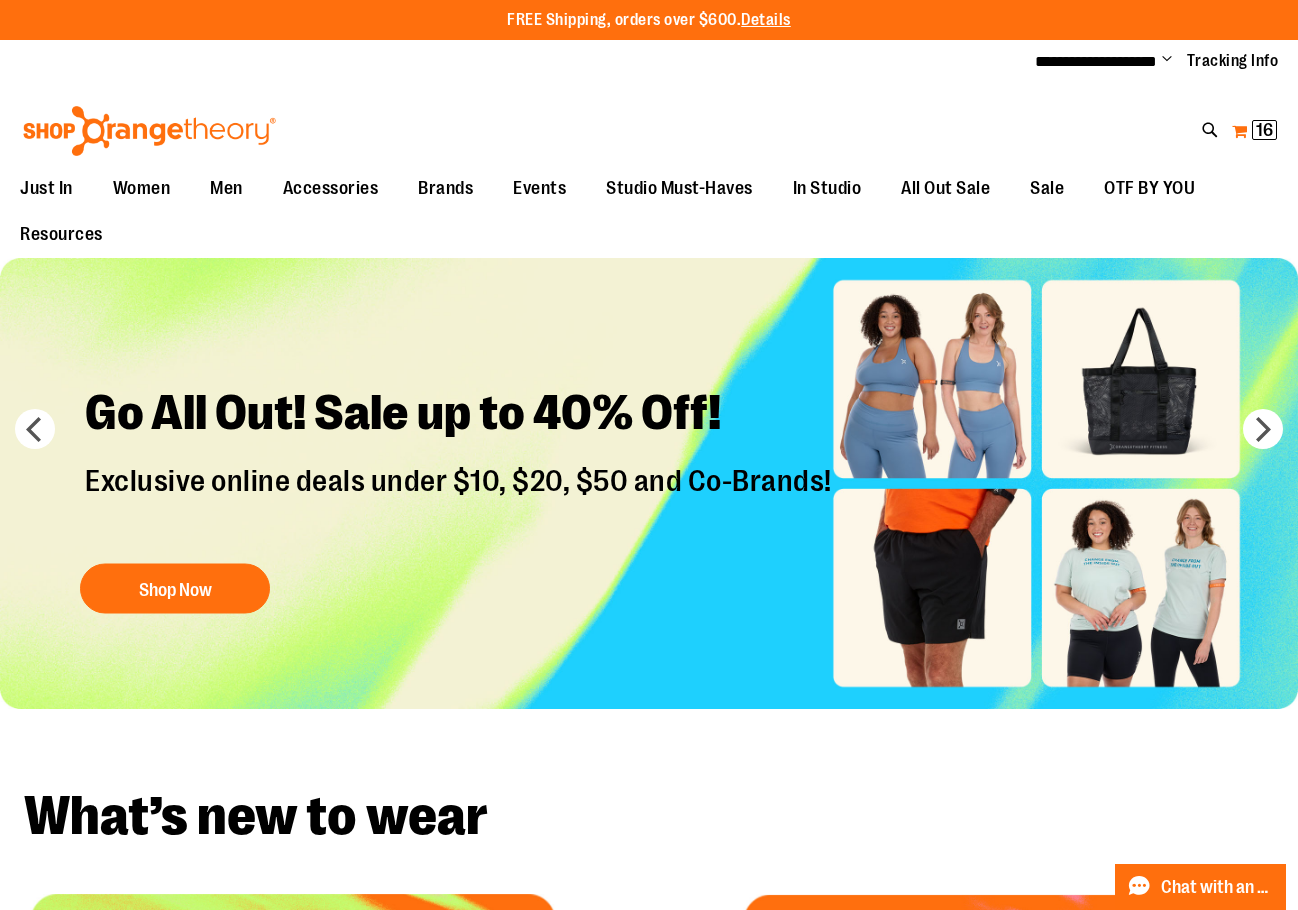 click on "My Cart
16
16
items" at bounding box center [1254, 131] 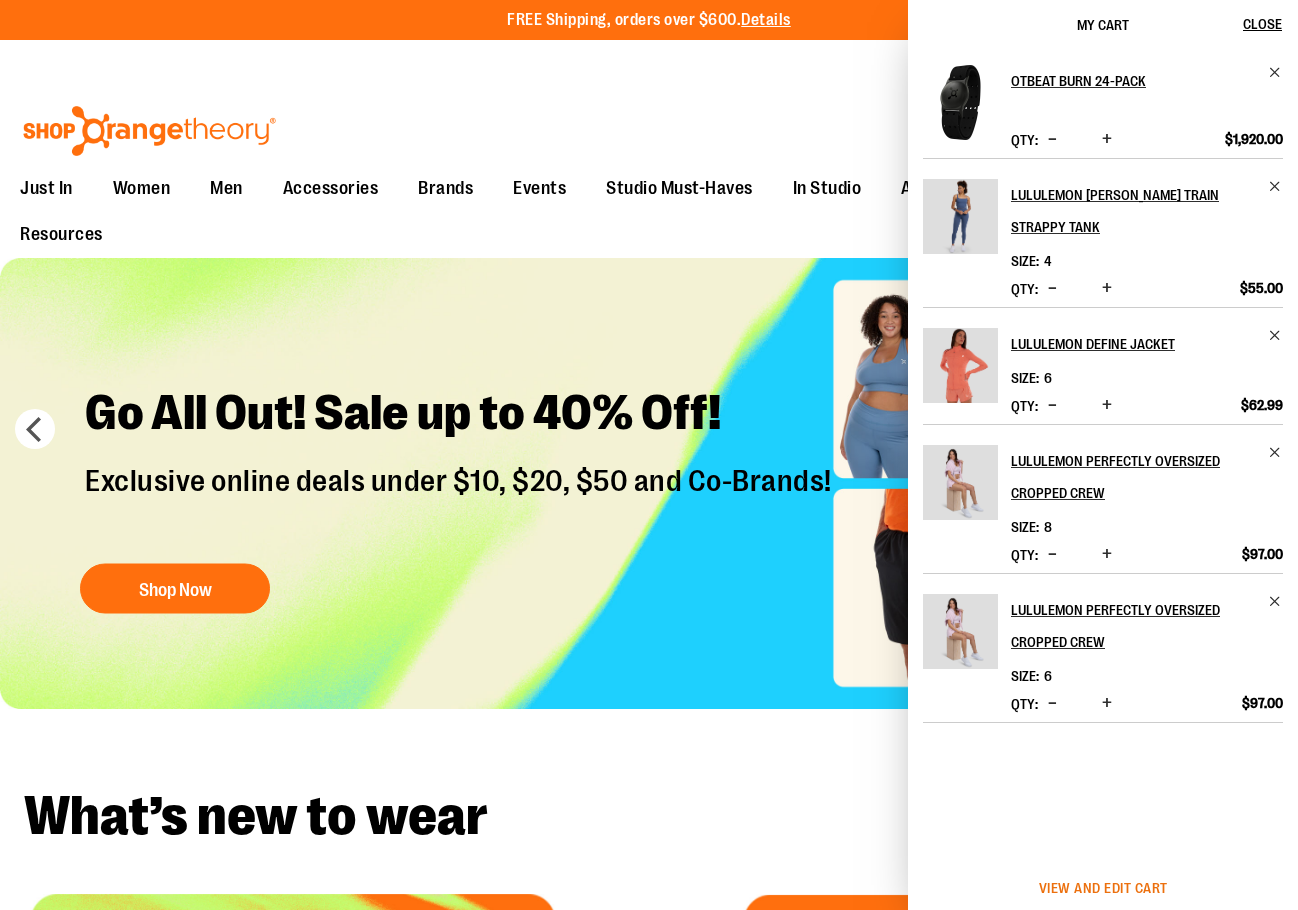 click on "View and edit cart" at bounding box center [1103, 888] 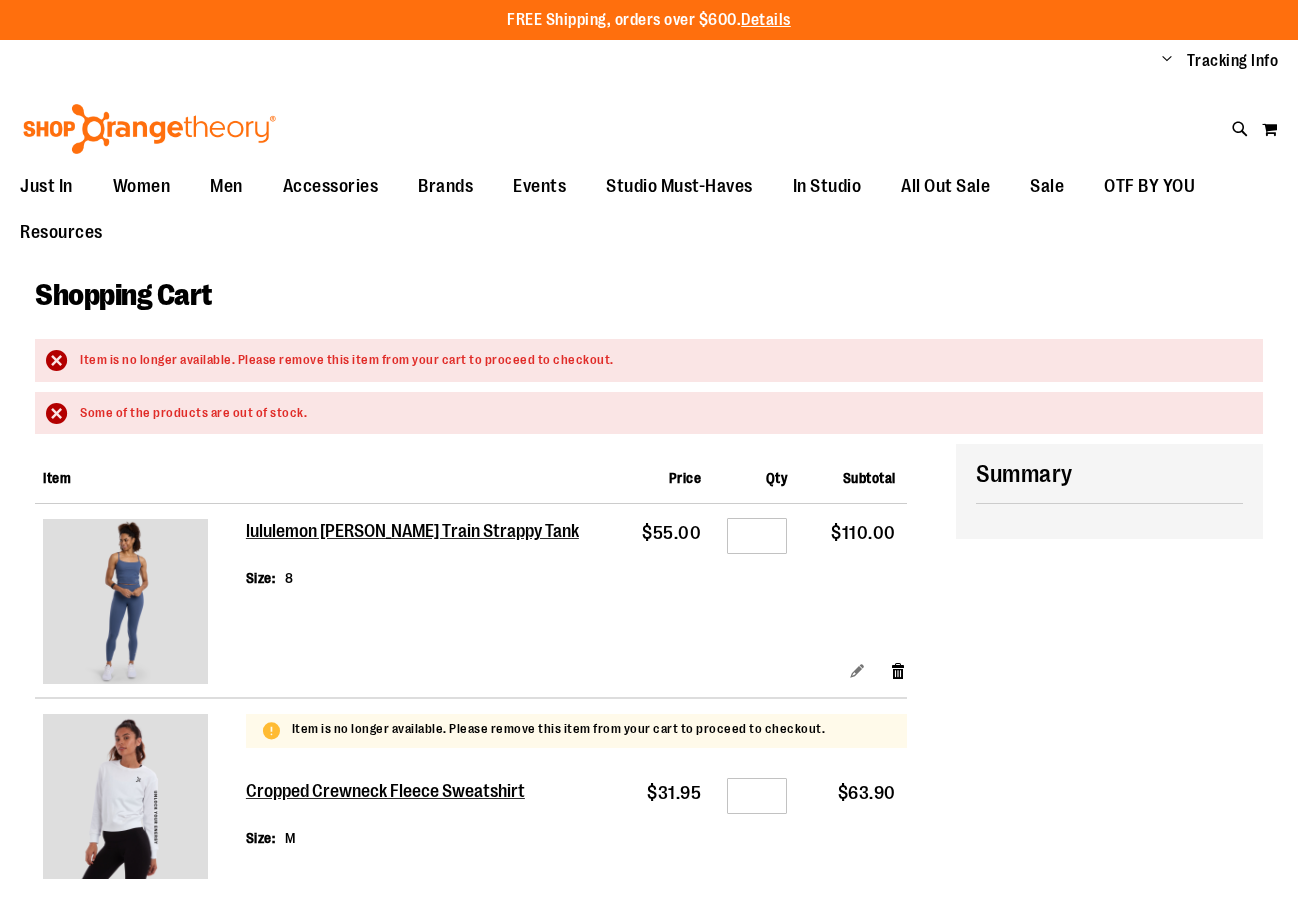 scroll, scrollTop: 0, scrollLeft: 0, axis: both 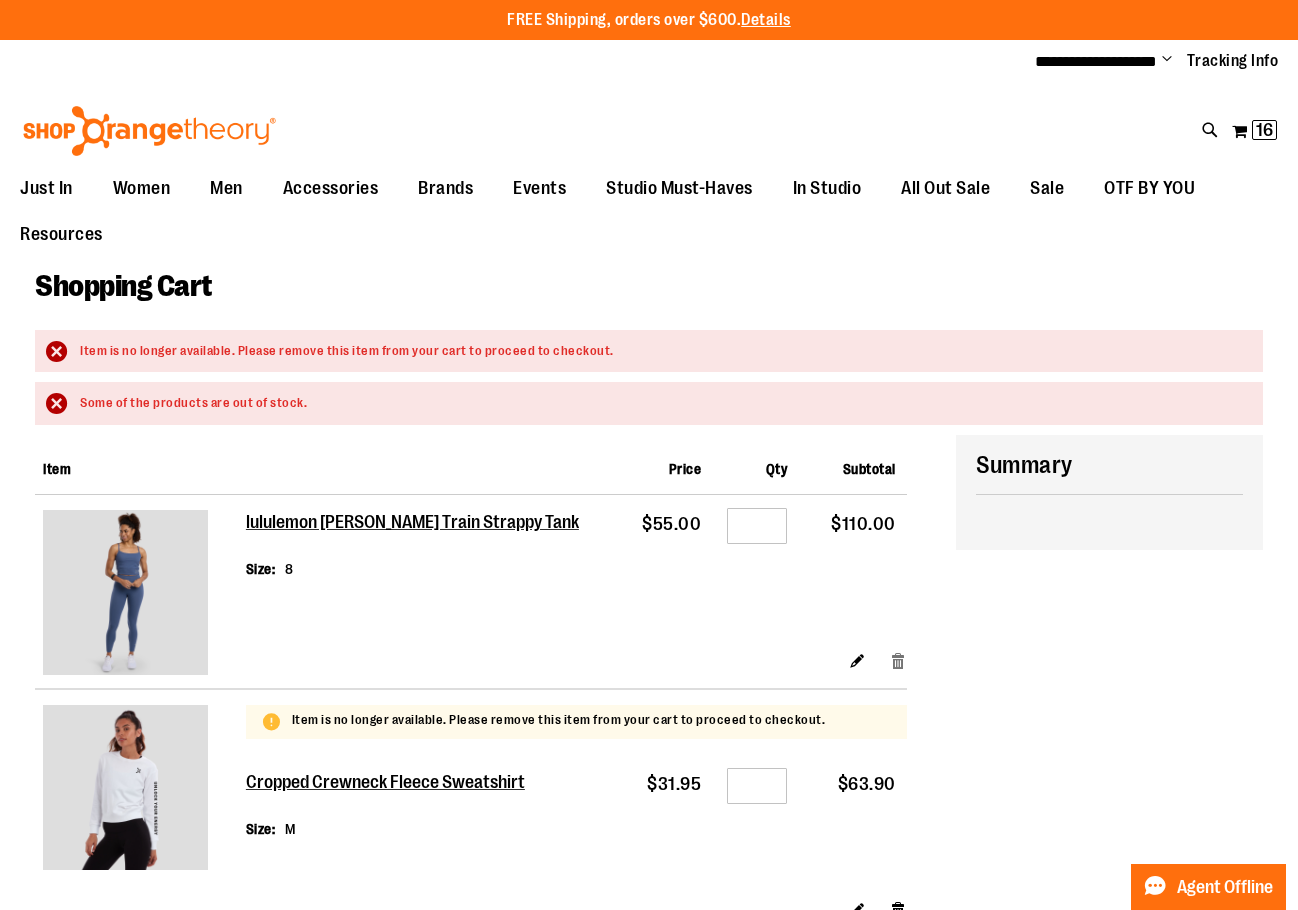 type on "**********" 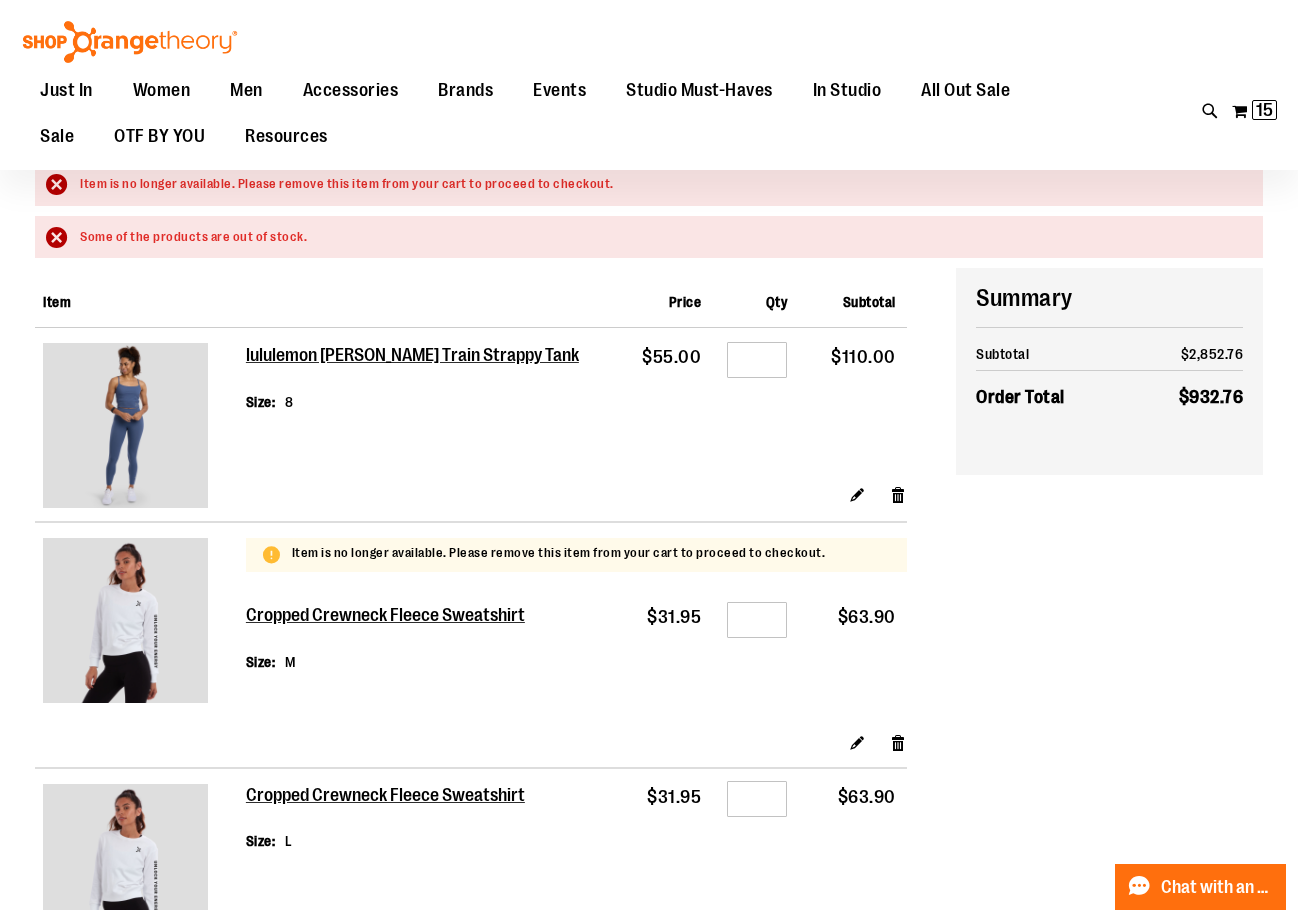 scroll, scrollTop: 199, scrollLeft: 0, axis: vertical 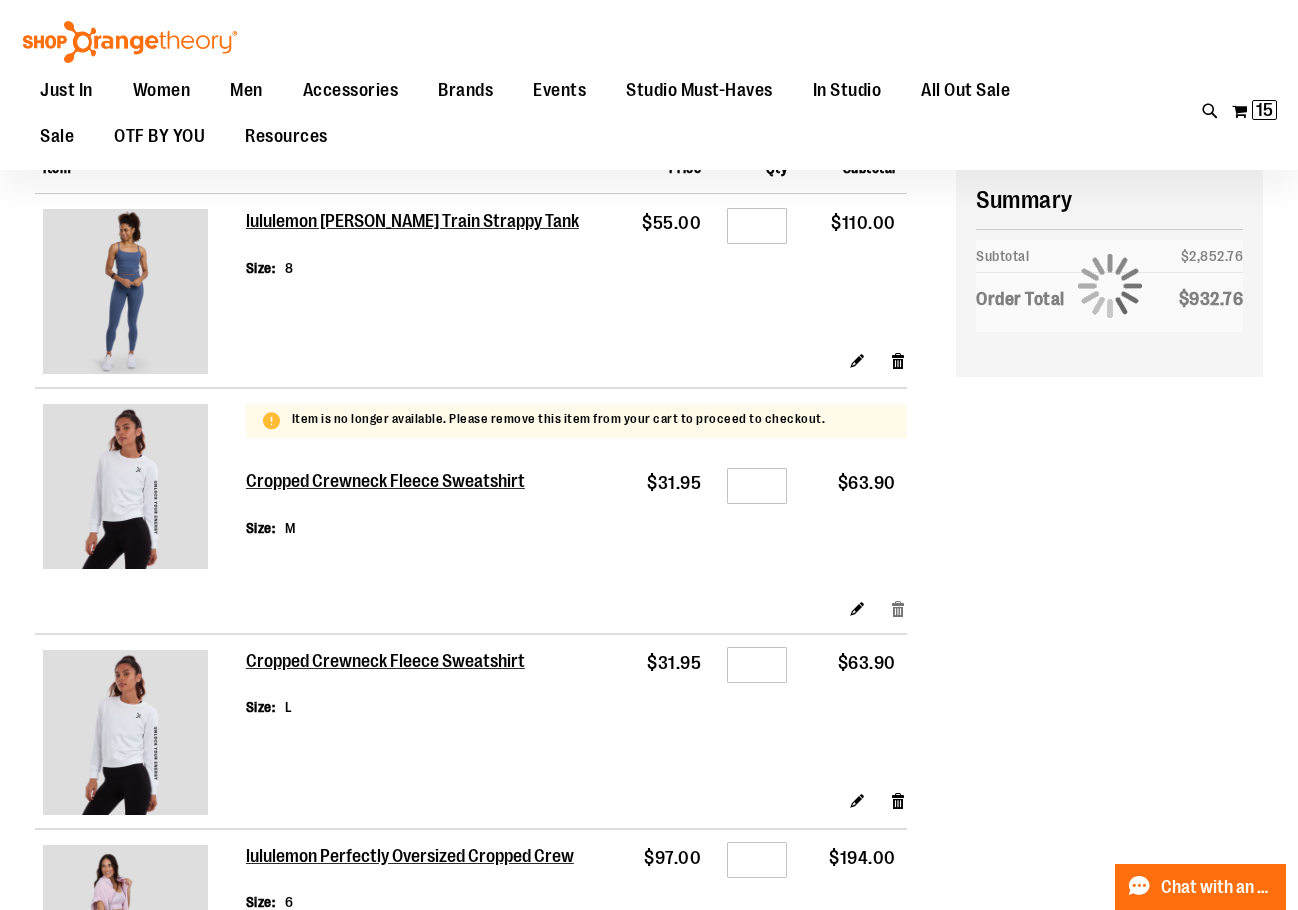 click on "Remove item" at bounding box center [898, 608] 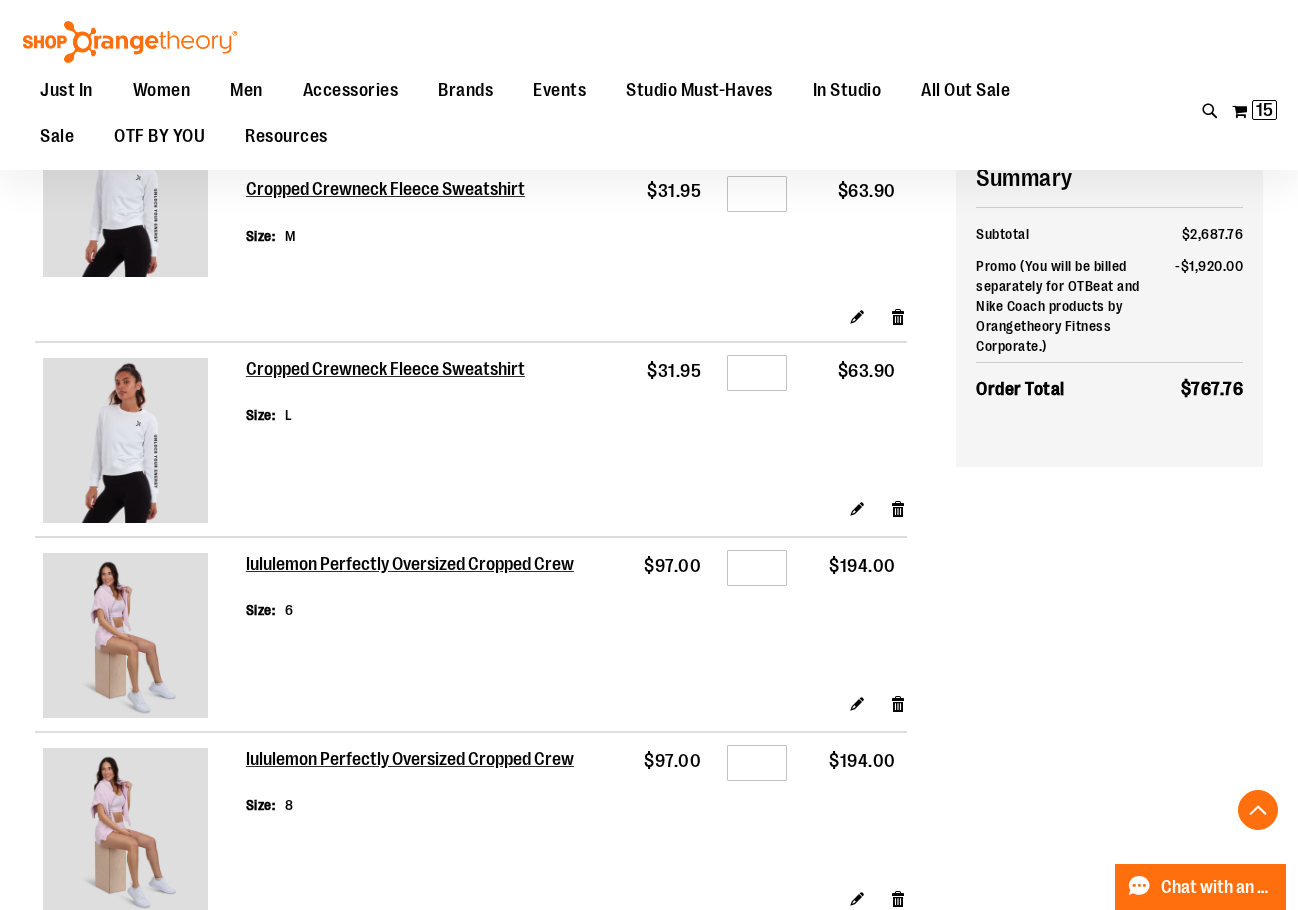 scroll, scrollTop: 599, scrollLeft: 0, axis: vertical 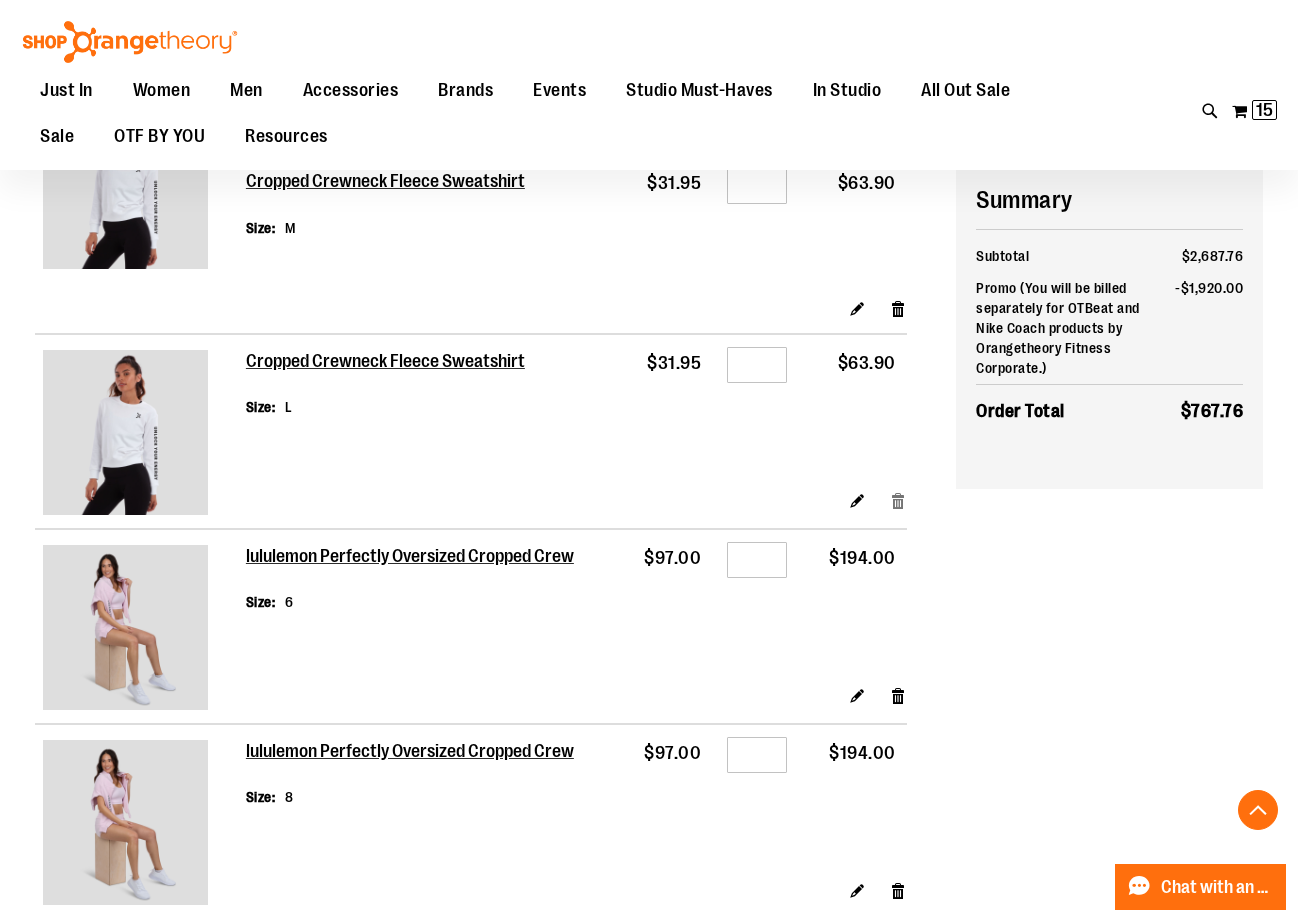 click on "Remove item" at bounding box center (898, 500) 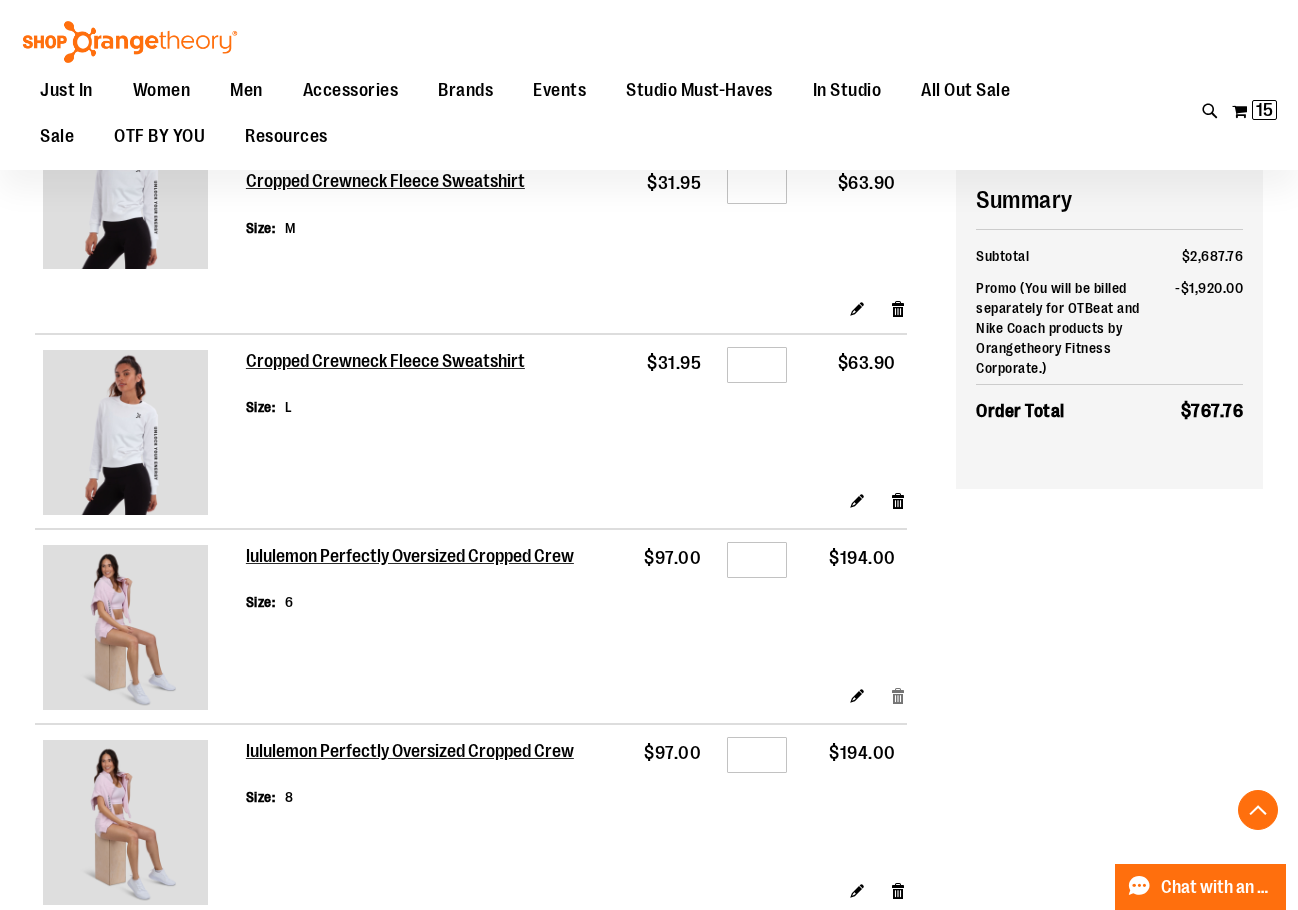 click on "Remove item" at bounding box center [898, 695] 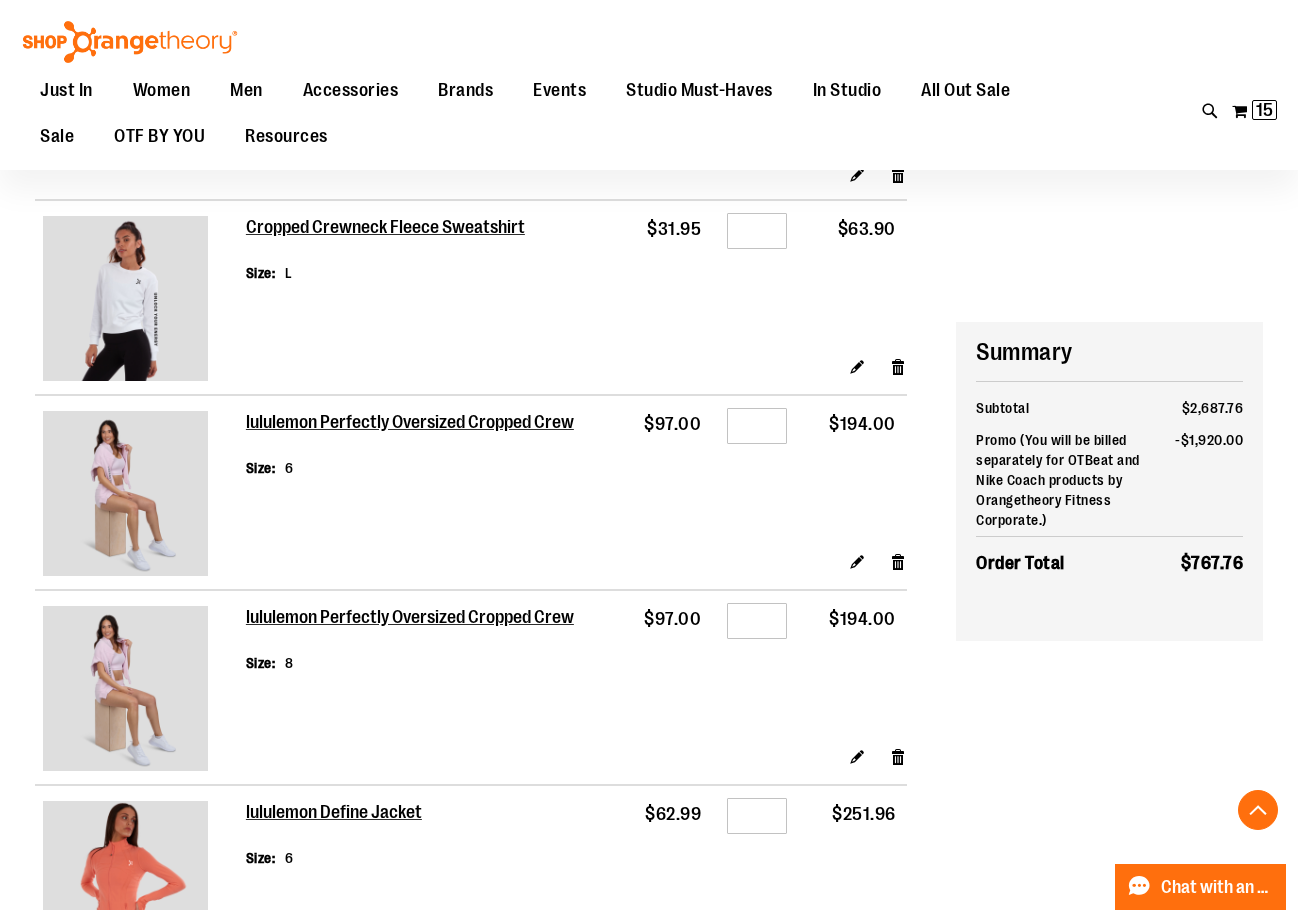 scroll, scrollTop: 899, scrollLeft: 0, axis: vertical 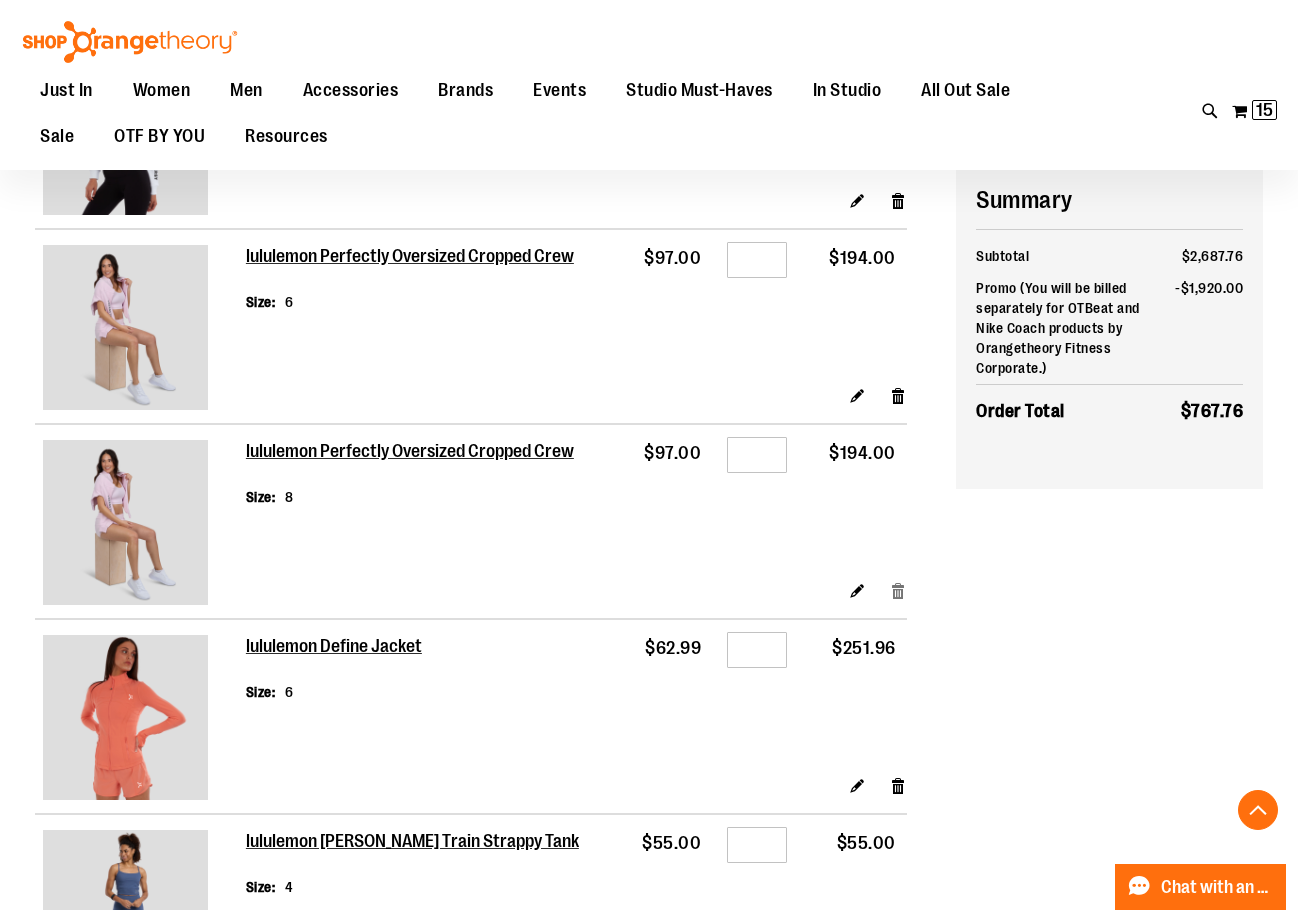 click on "Remove item" at bounding box center [898, 590] 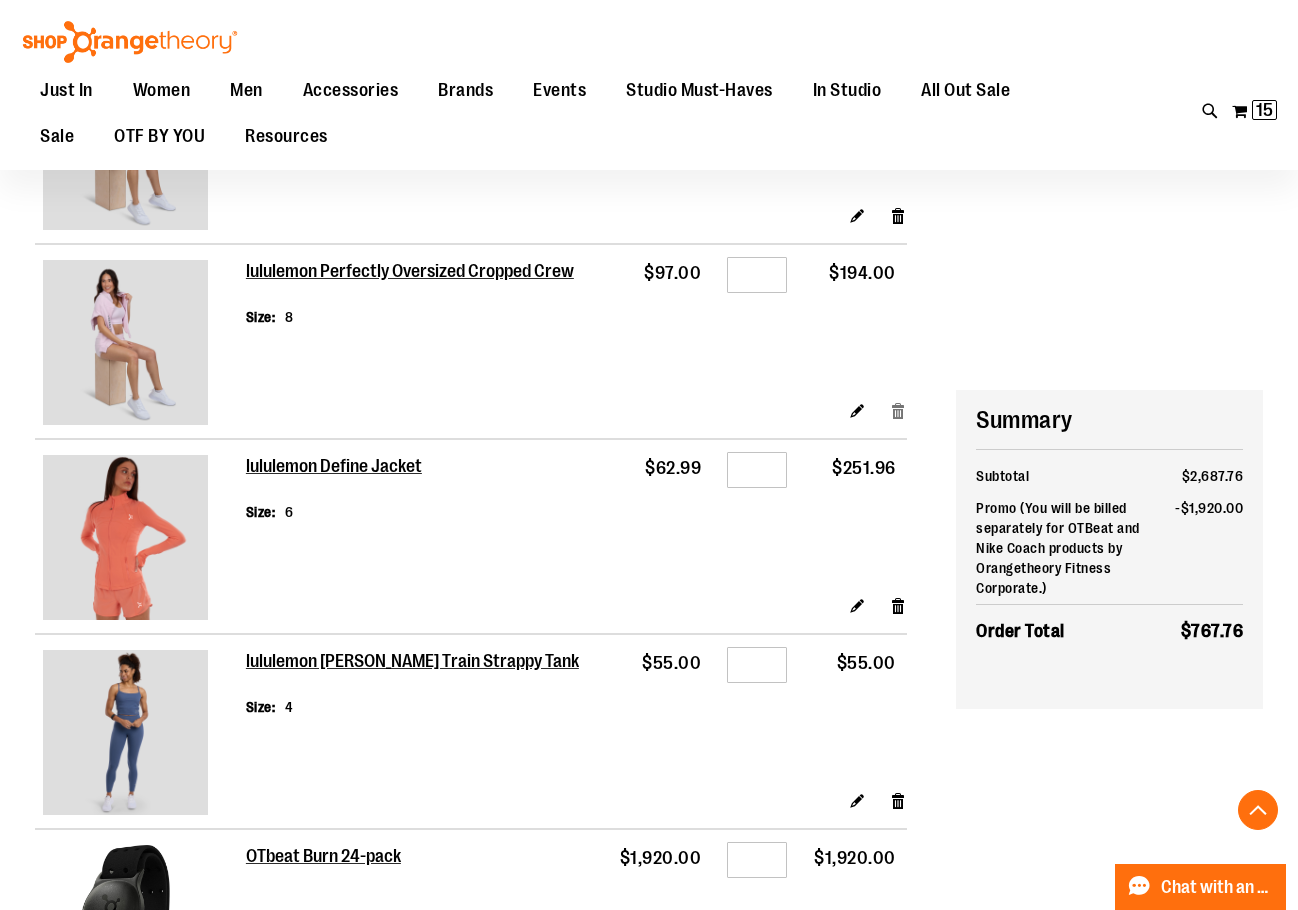 scroll, scrollTop: 1299, scrollLeft: 0, axis: vertical 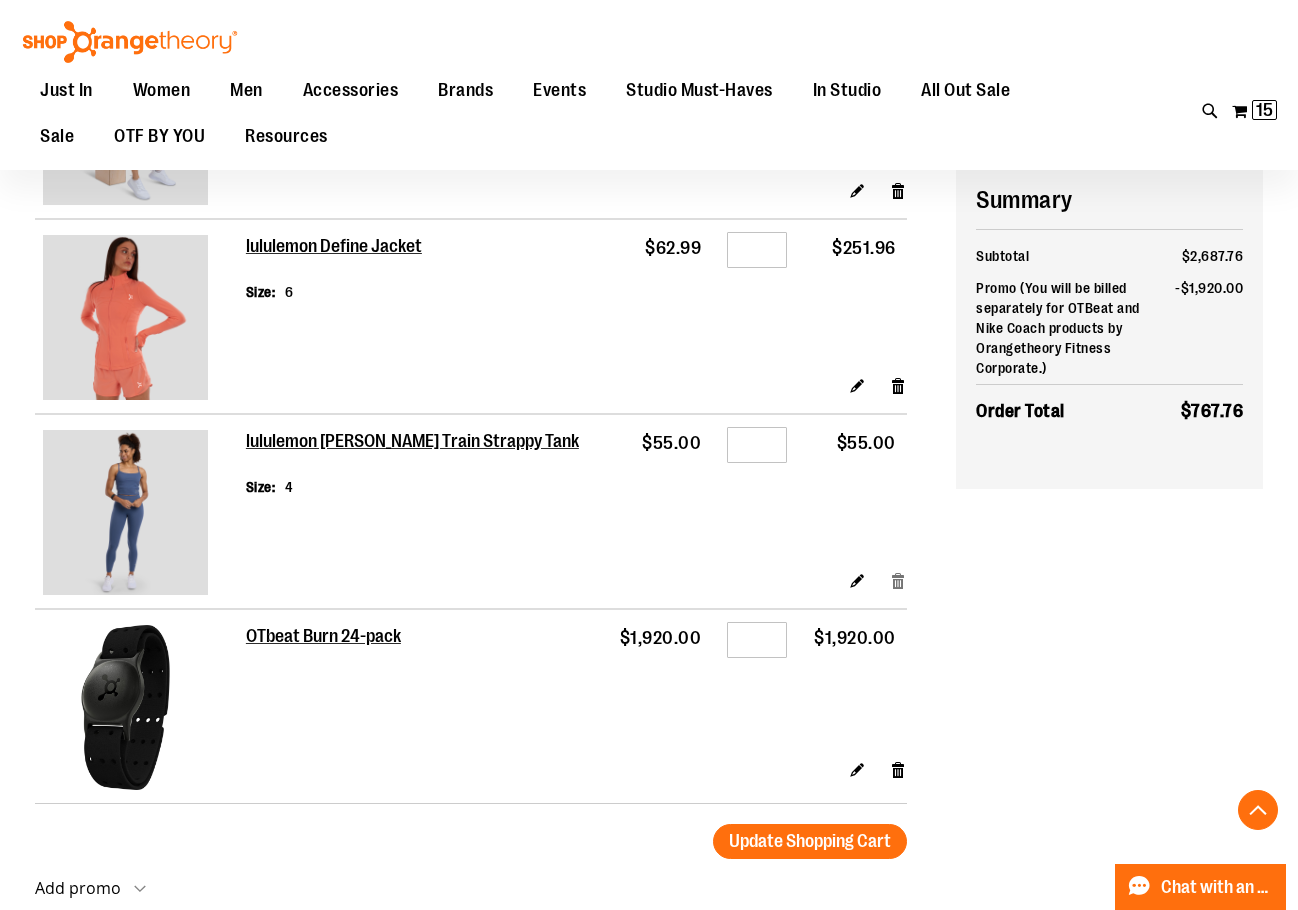 click on "Remove item" at bounding box center [898, 580] 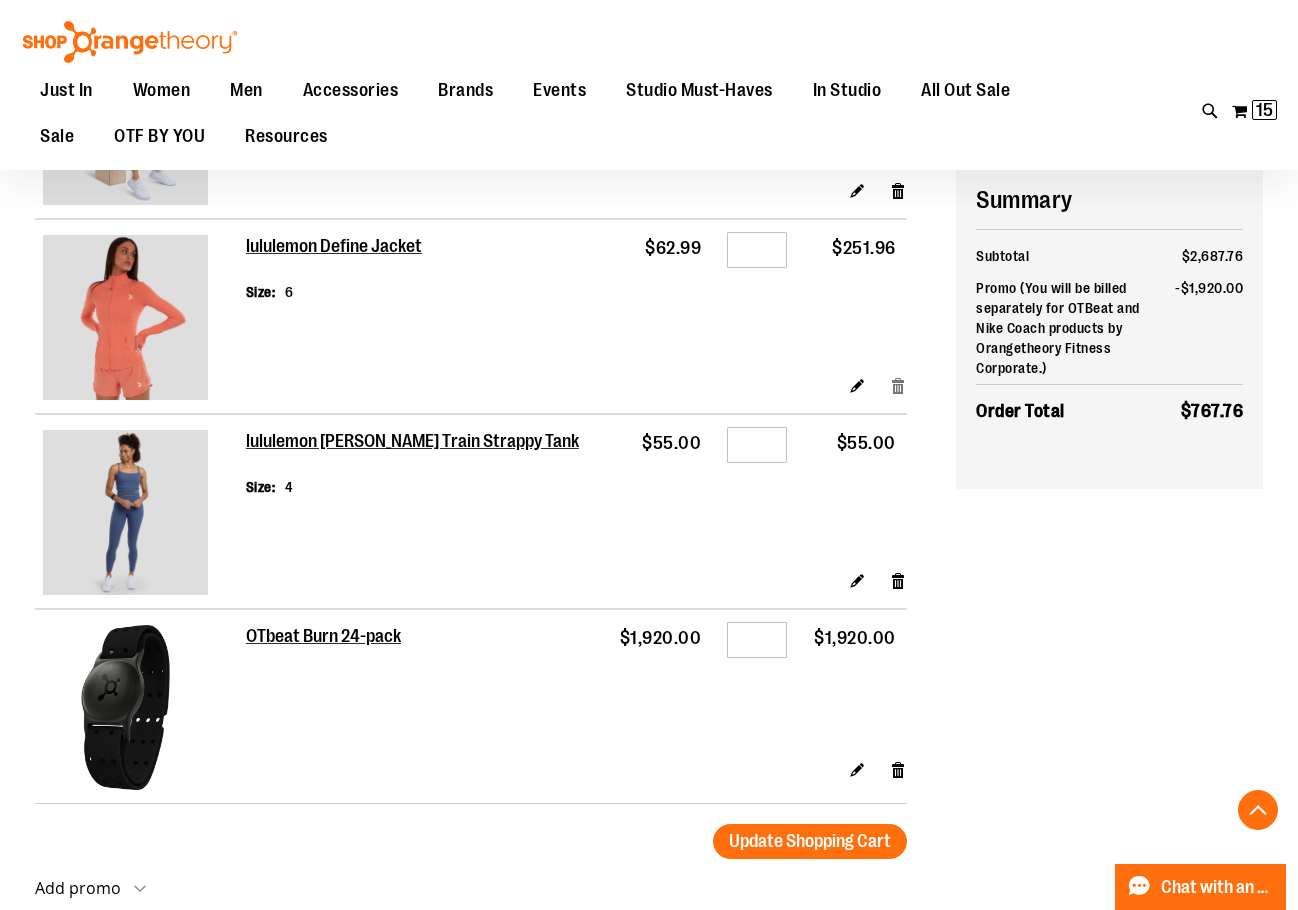 click on "Remove item" at bounding box center [898, 385] 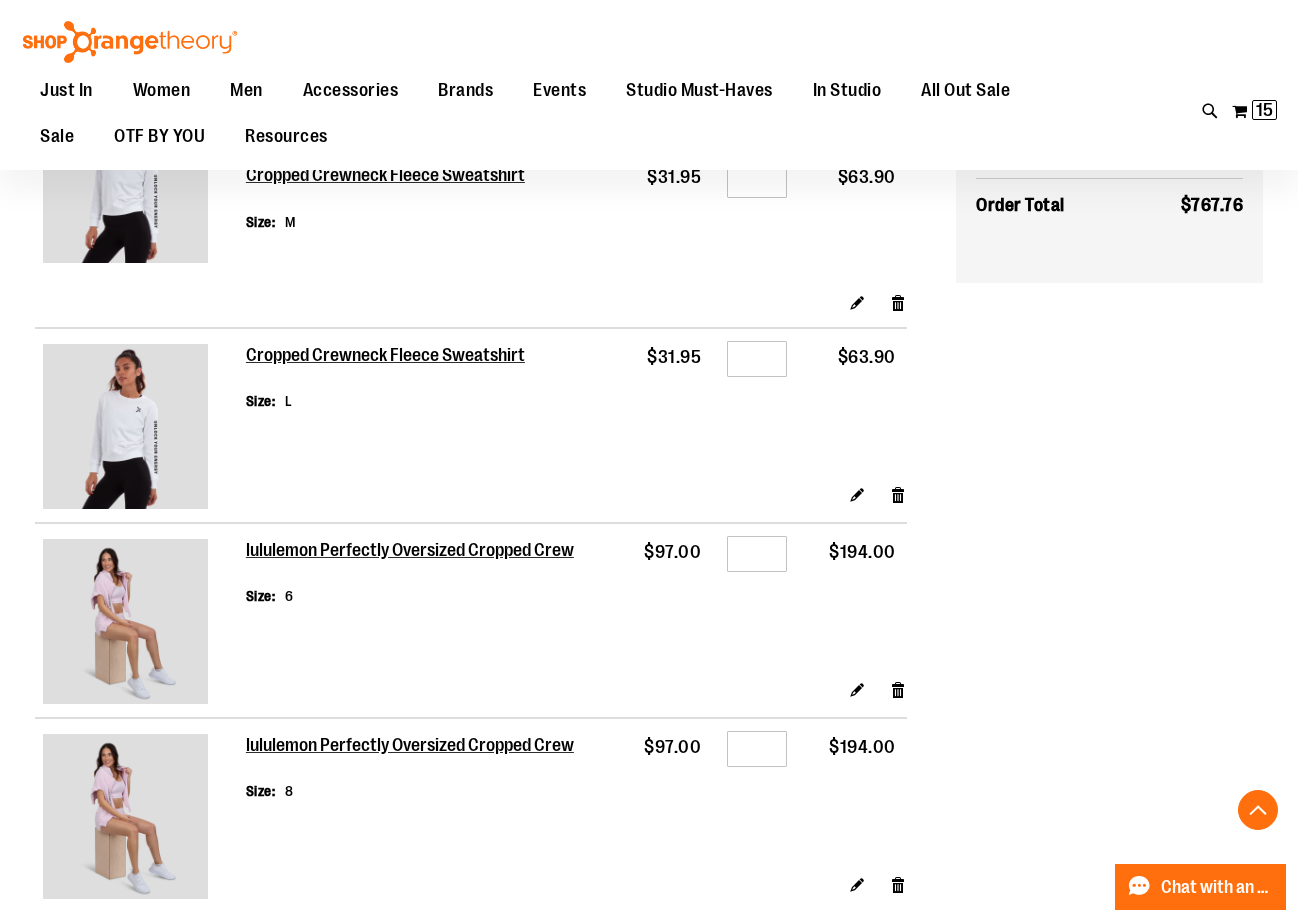 scroll, scrollTop: 399, scrollLeft: 0, axis: vertical 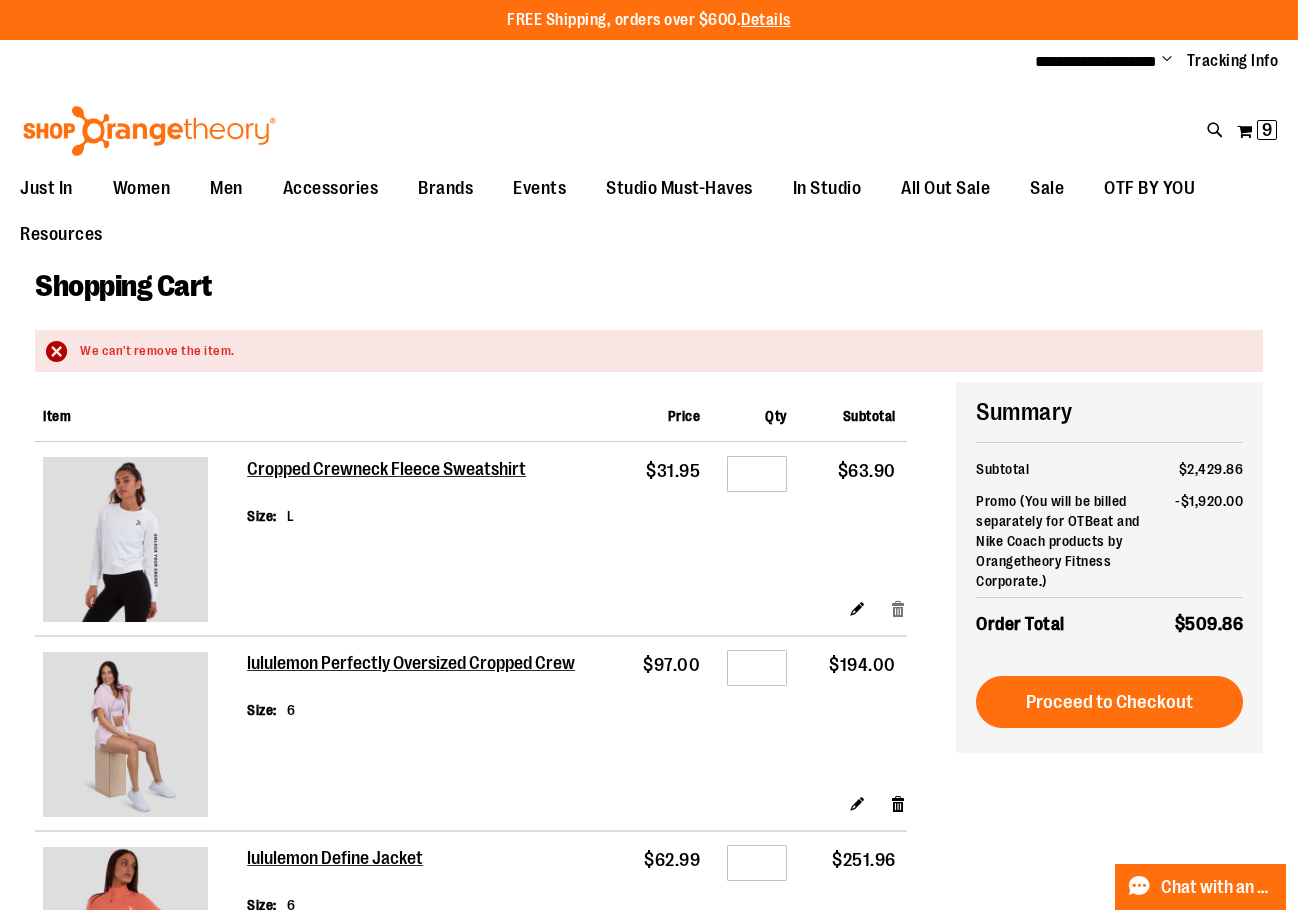 type on "**********" 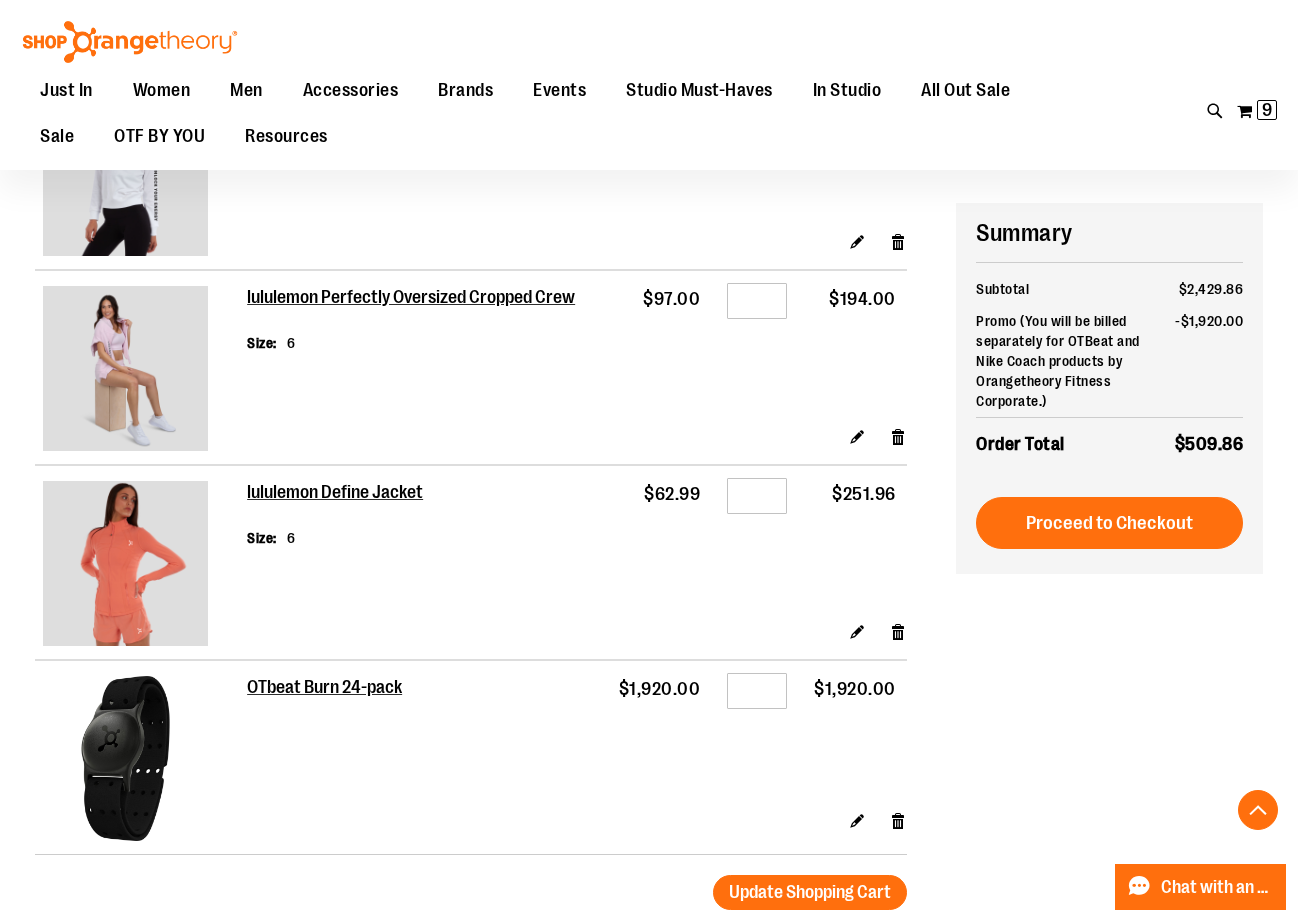 scroll, scrollTop: 399, scrollLeft: 0, axis: vertical 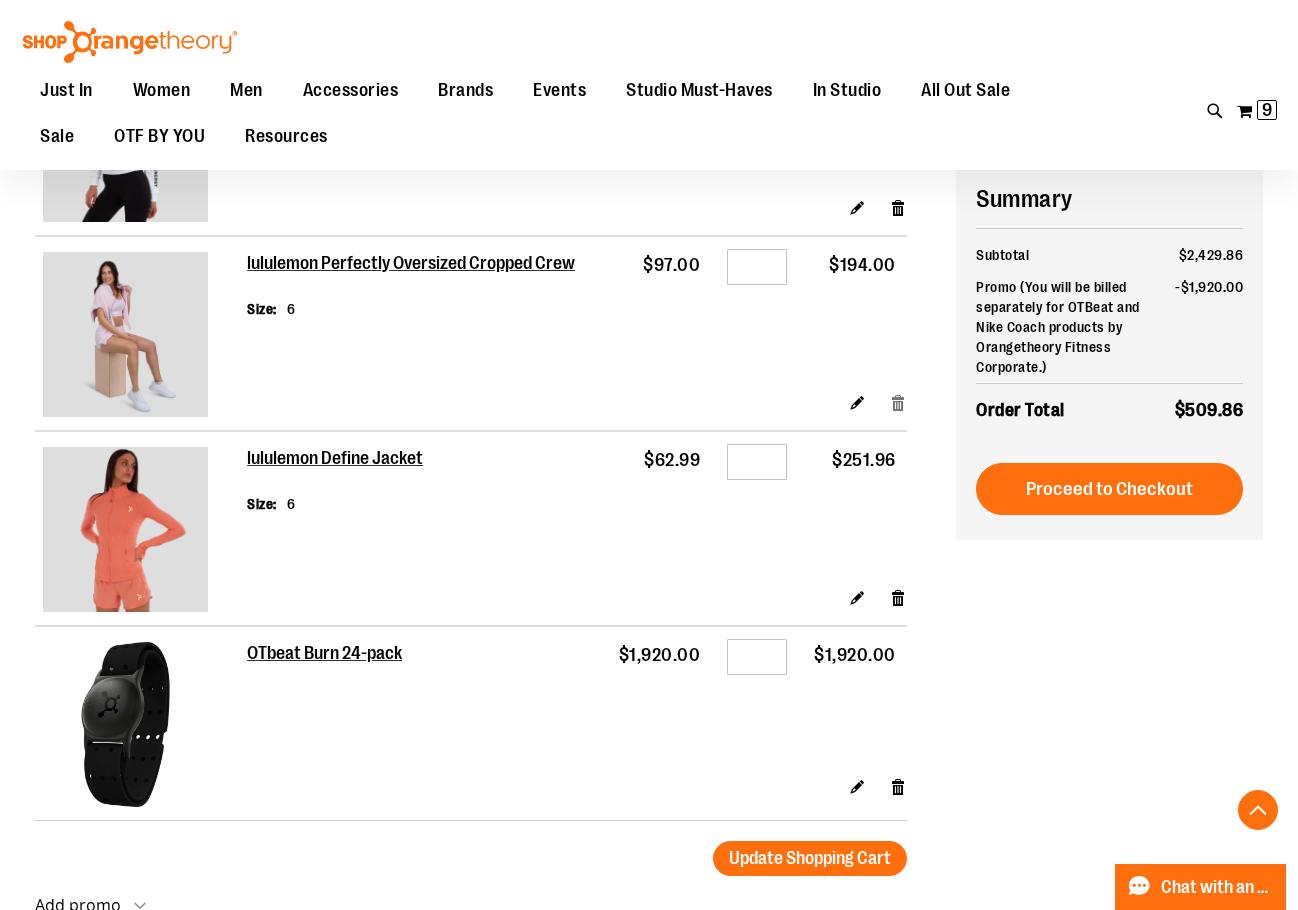 click on "Remove item" at bounding box center [898, 401] 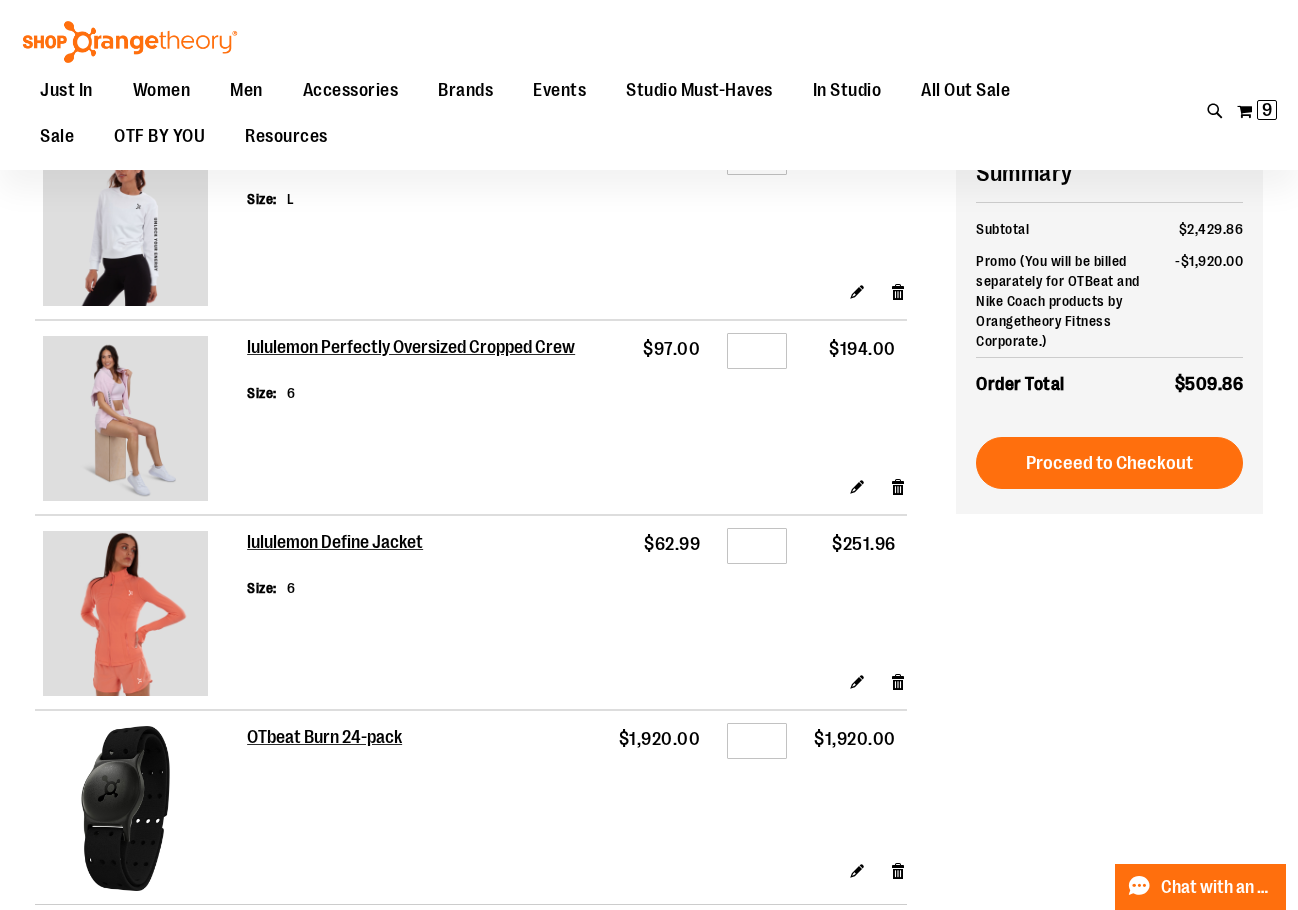 scroll, scrollTop: 199, scrollLeft: 0, axis: vertical 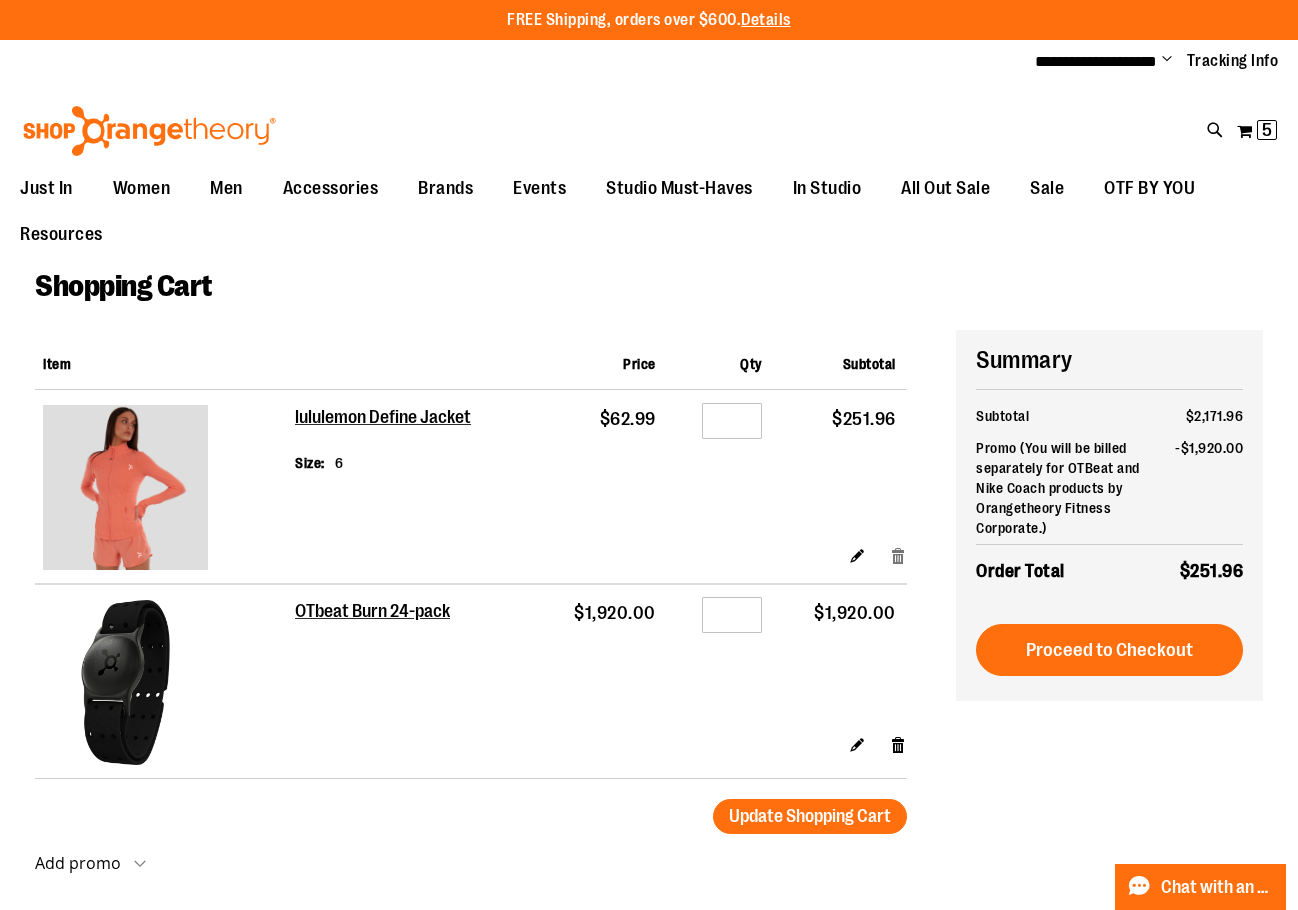 type on "**********" 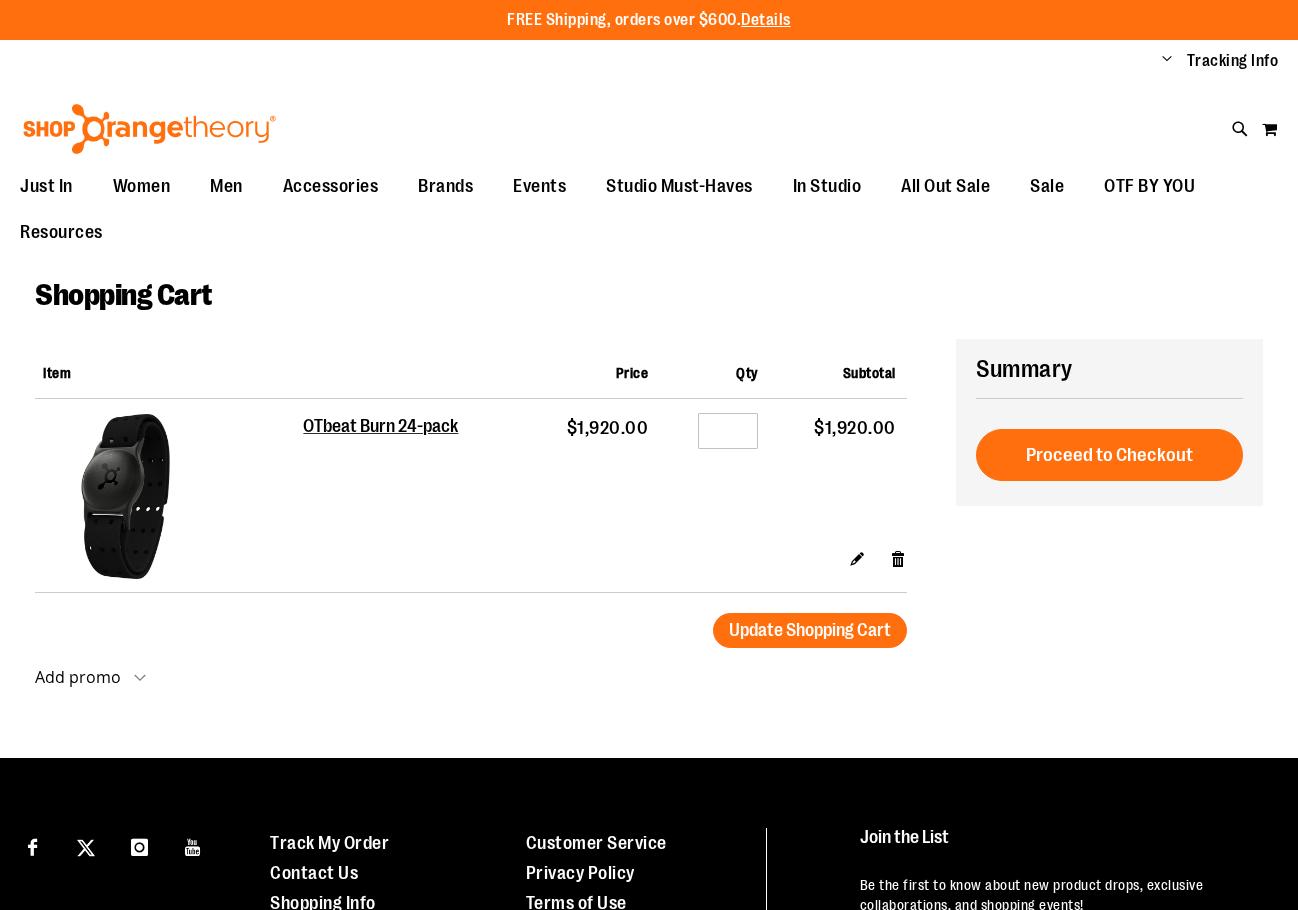 scroll, scrollTop: 0, scrollLeft: 0, axis: both 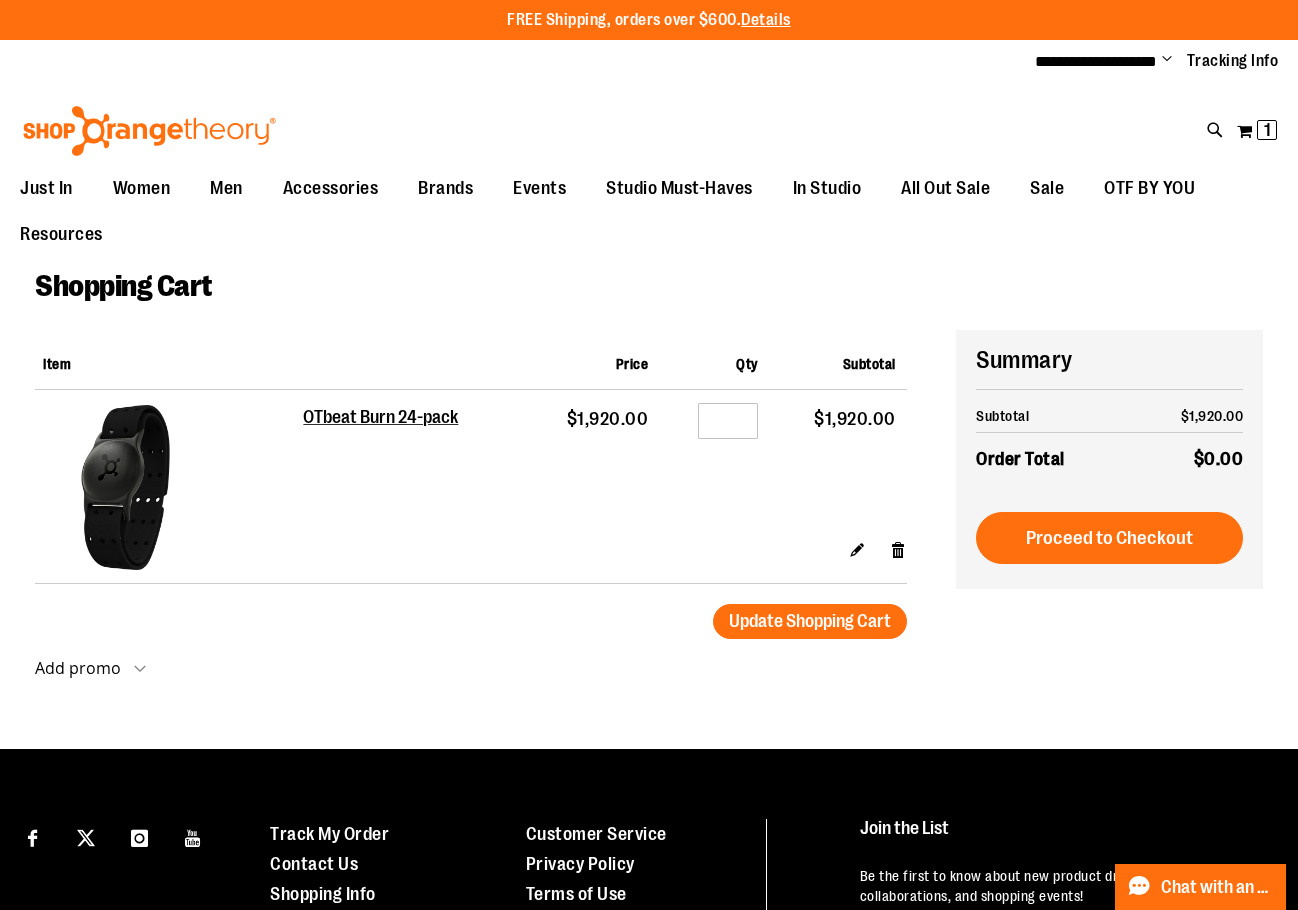type on "**********" 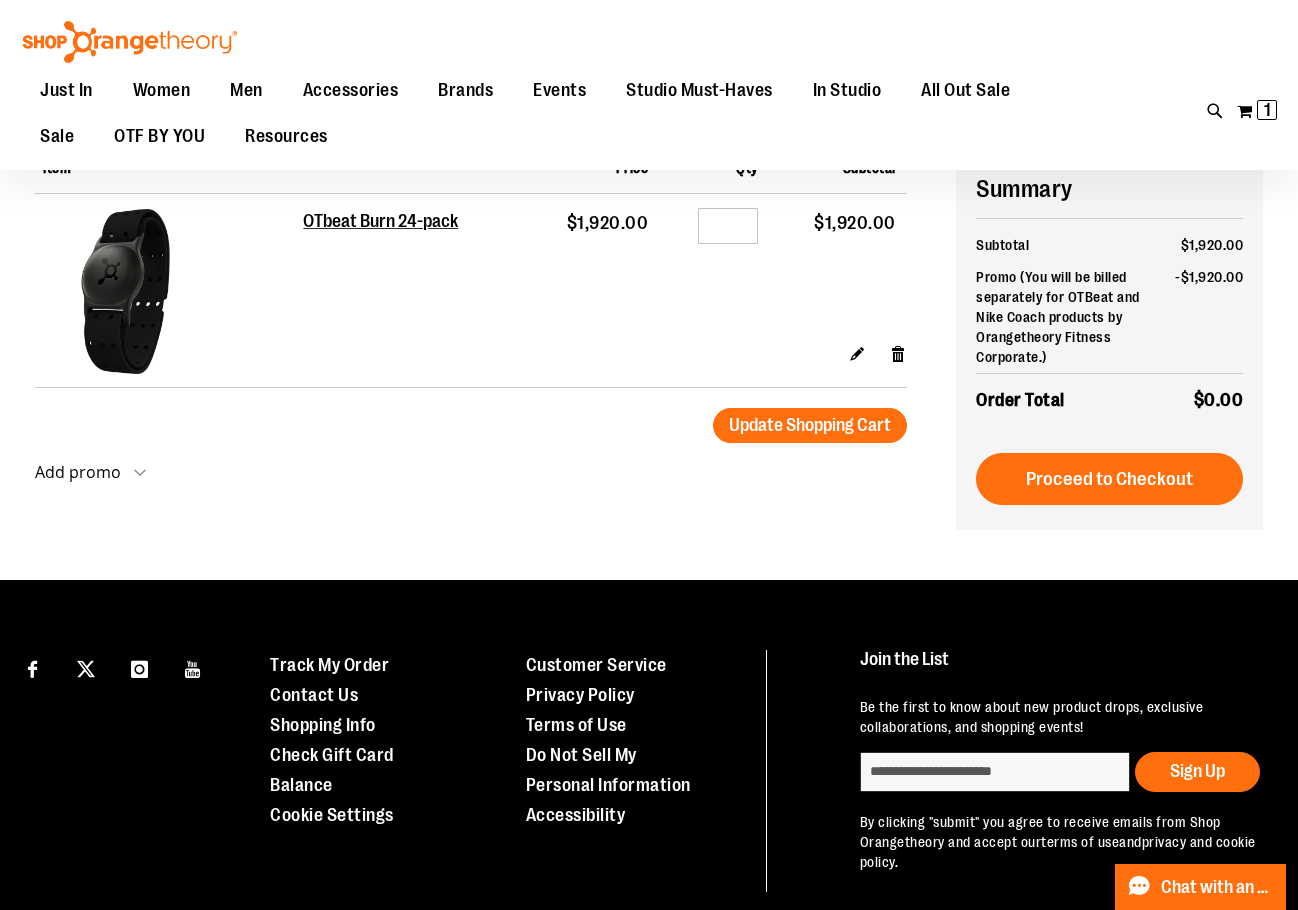 scroll, scrollTop: 150, scrollLeft: 0, axis: vertical 